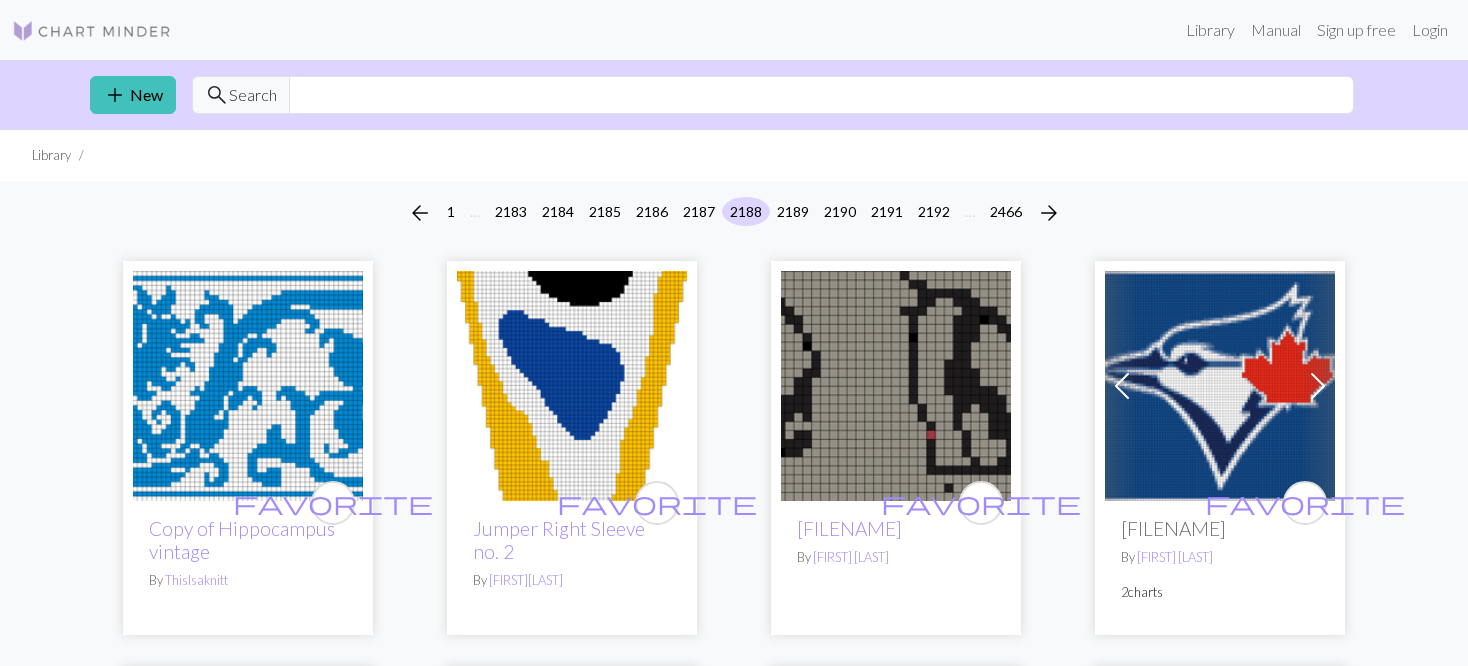 scroll, scrollTop: 0, scrollLeft: 0, axis: both 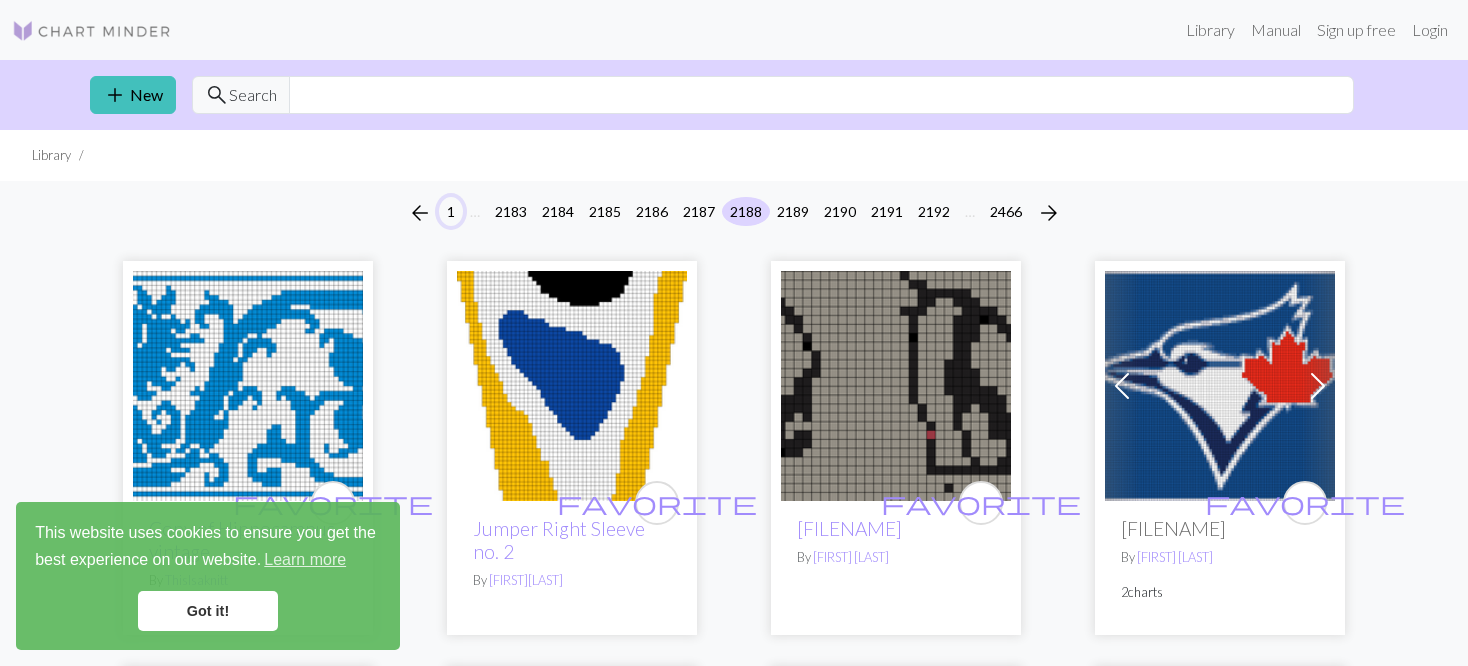 click on "1" at bounding box center (451, 211) 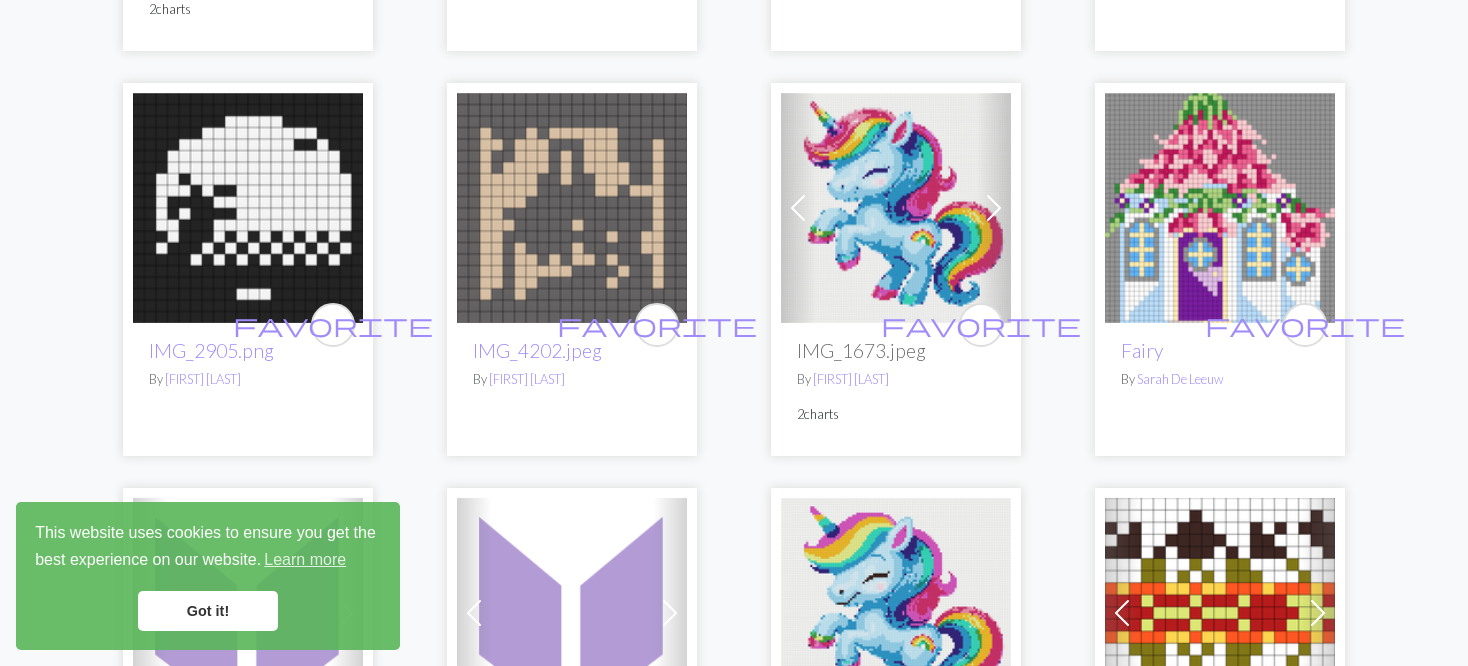scroll, scrollTop: 1100, scrollLeft: 0, axis: vertical 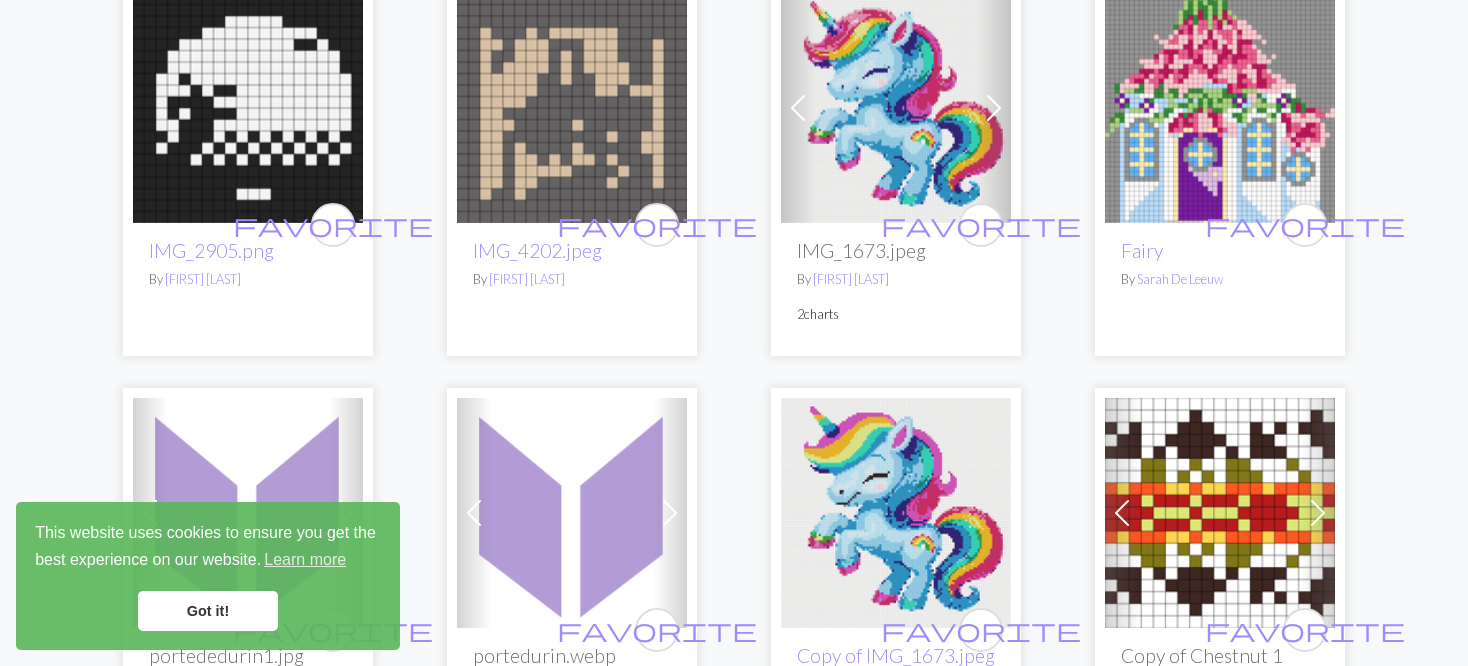 click at bounding box center (1220, 108) 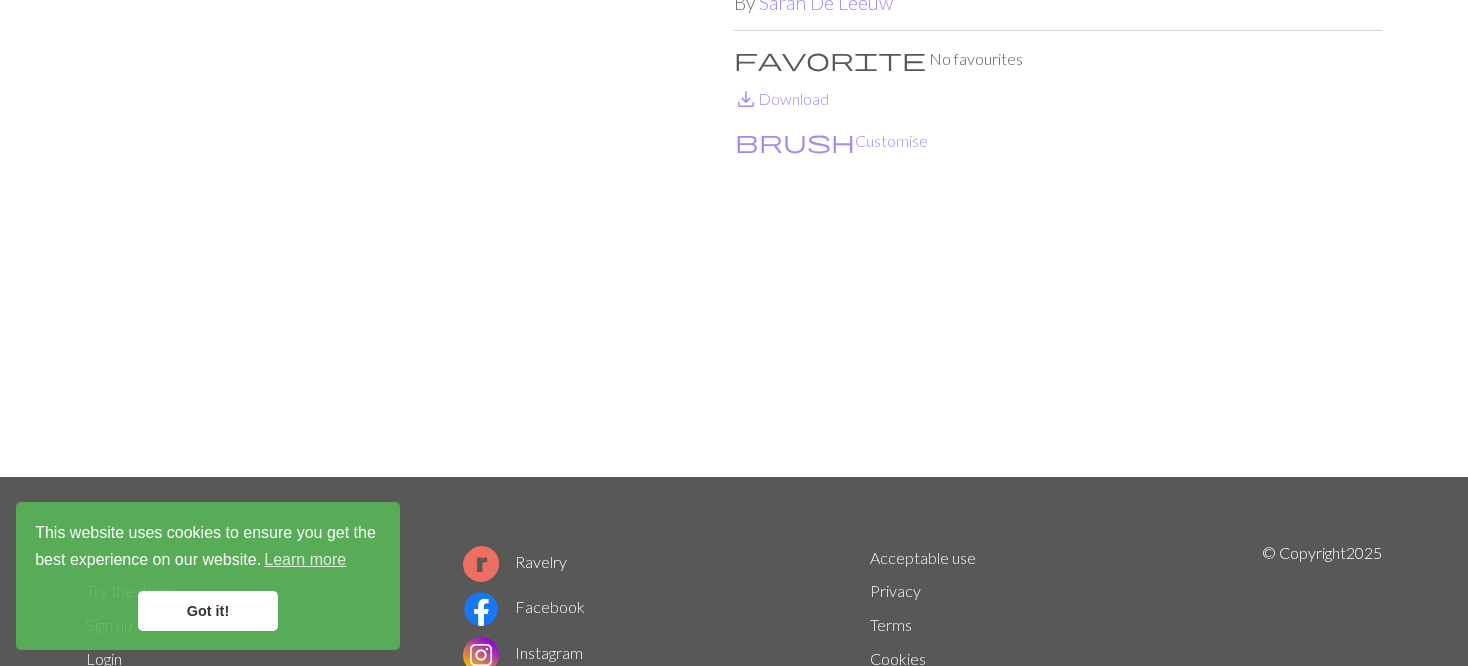 scroll, scrollTop: 200, scrollLeft: 0, axis: vertical 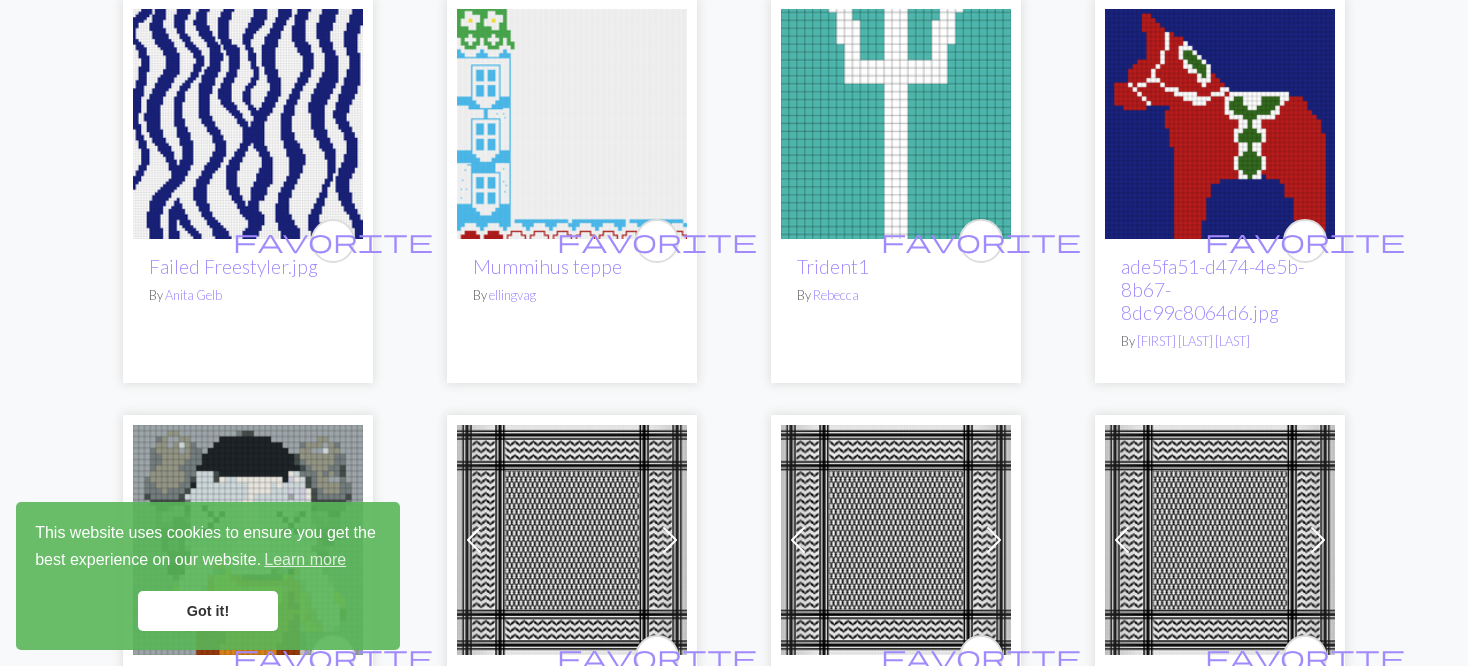 click at bounding box center (572, 124) 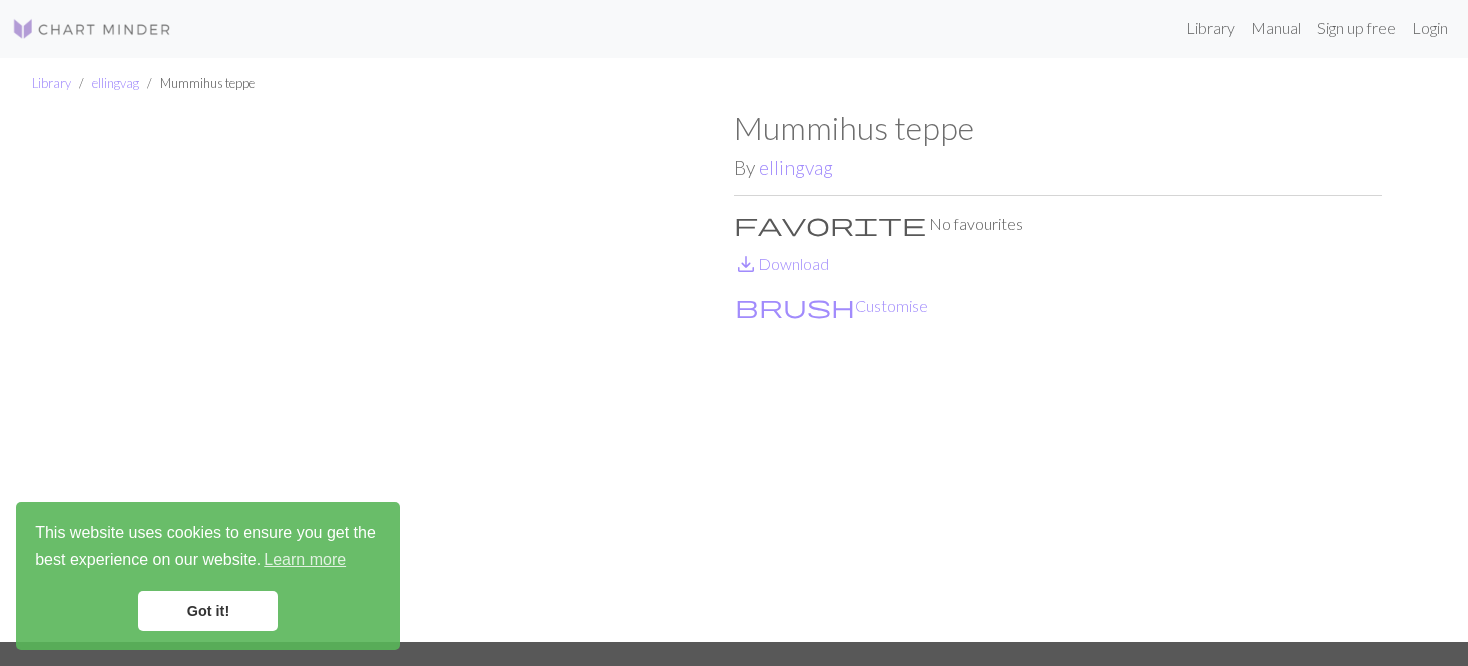 scroll, scrollTop: 0, scrollLeft: 0, axis: both 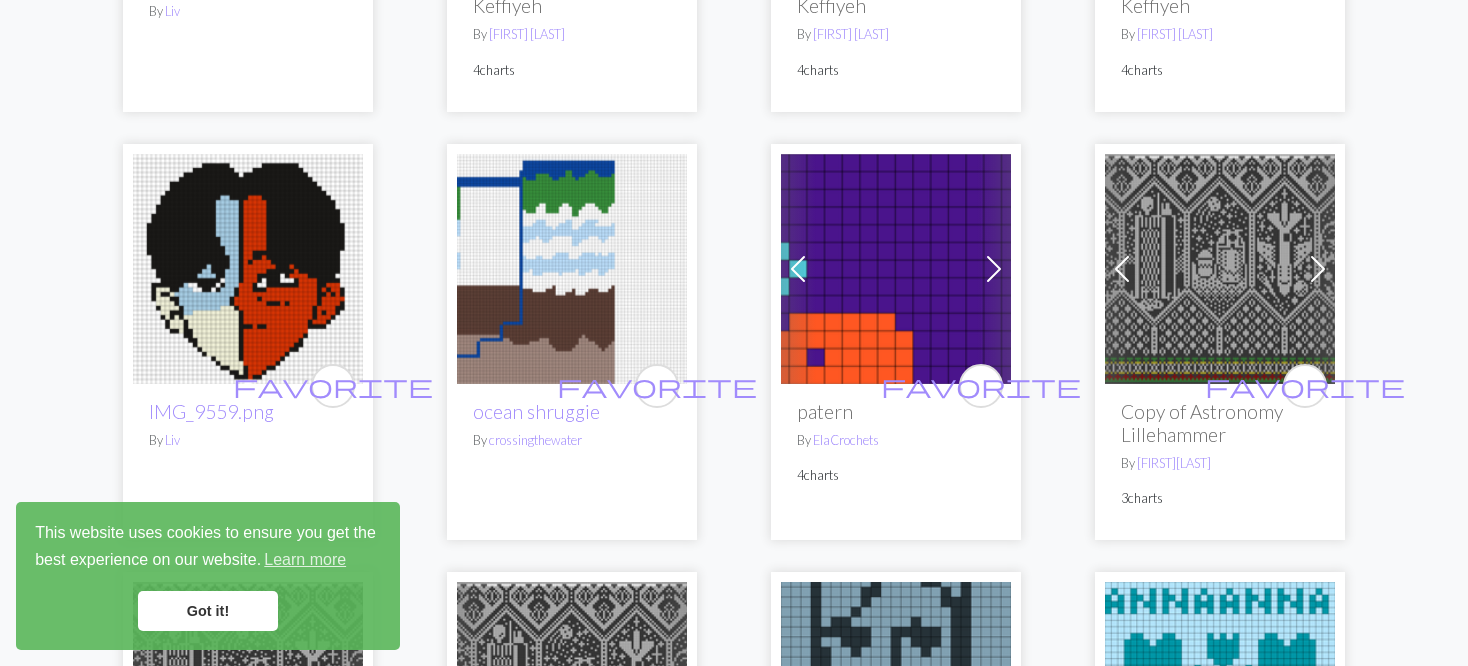 click at bounding box center [994, 269] 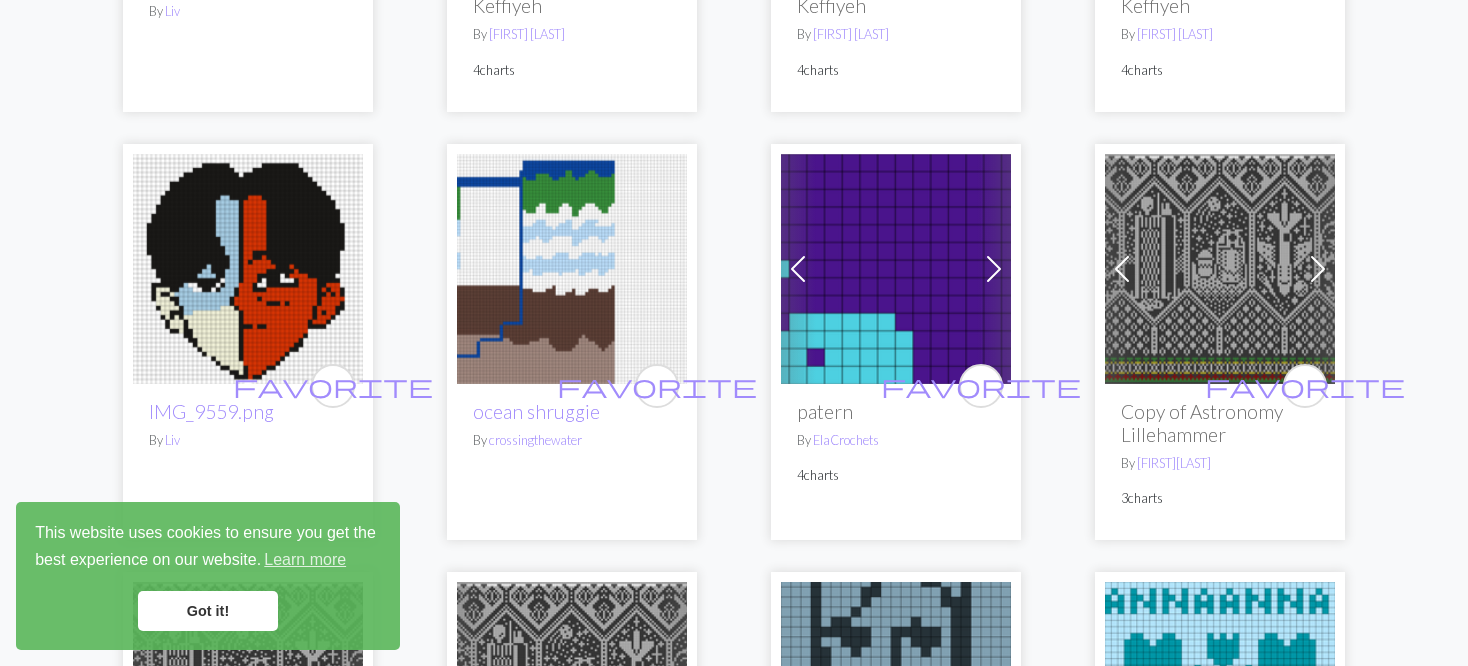 click at bounding box center [994, 269] 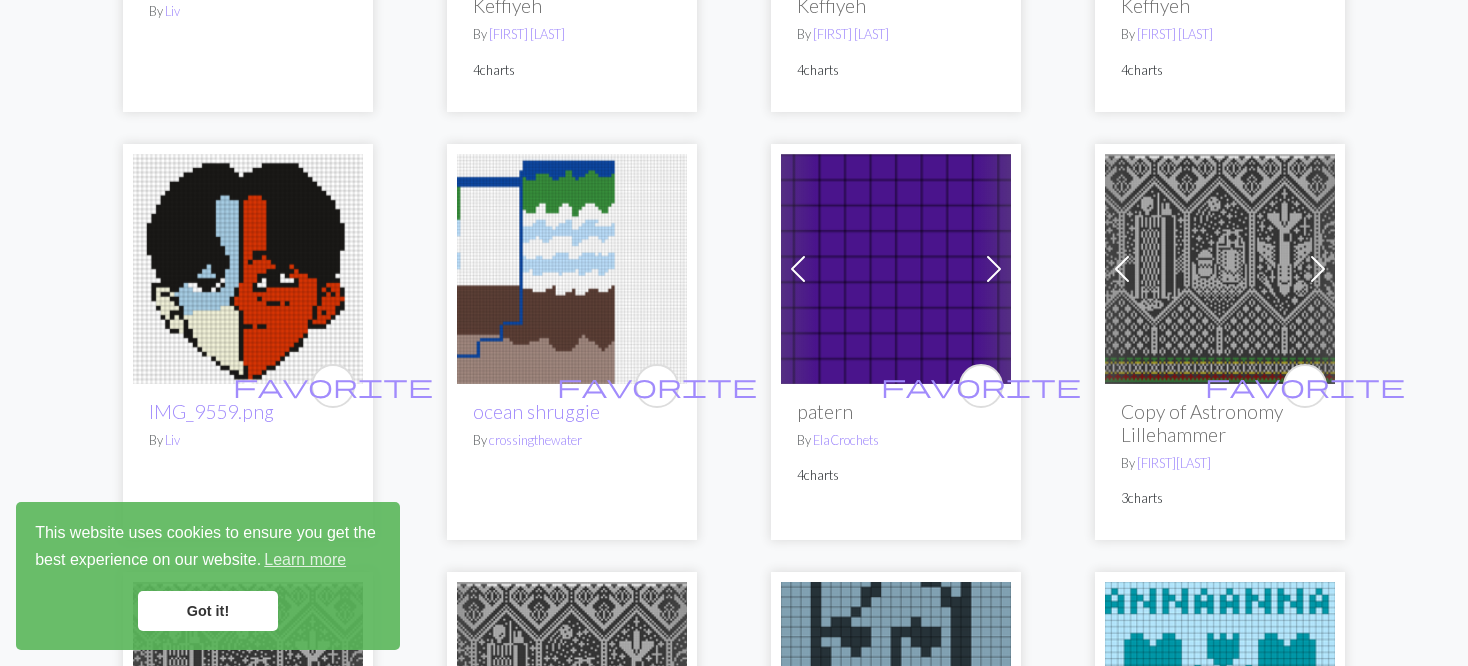 click at bounding box center (994, 269) 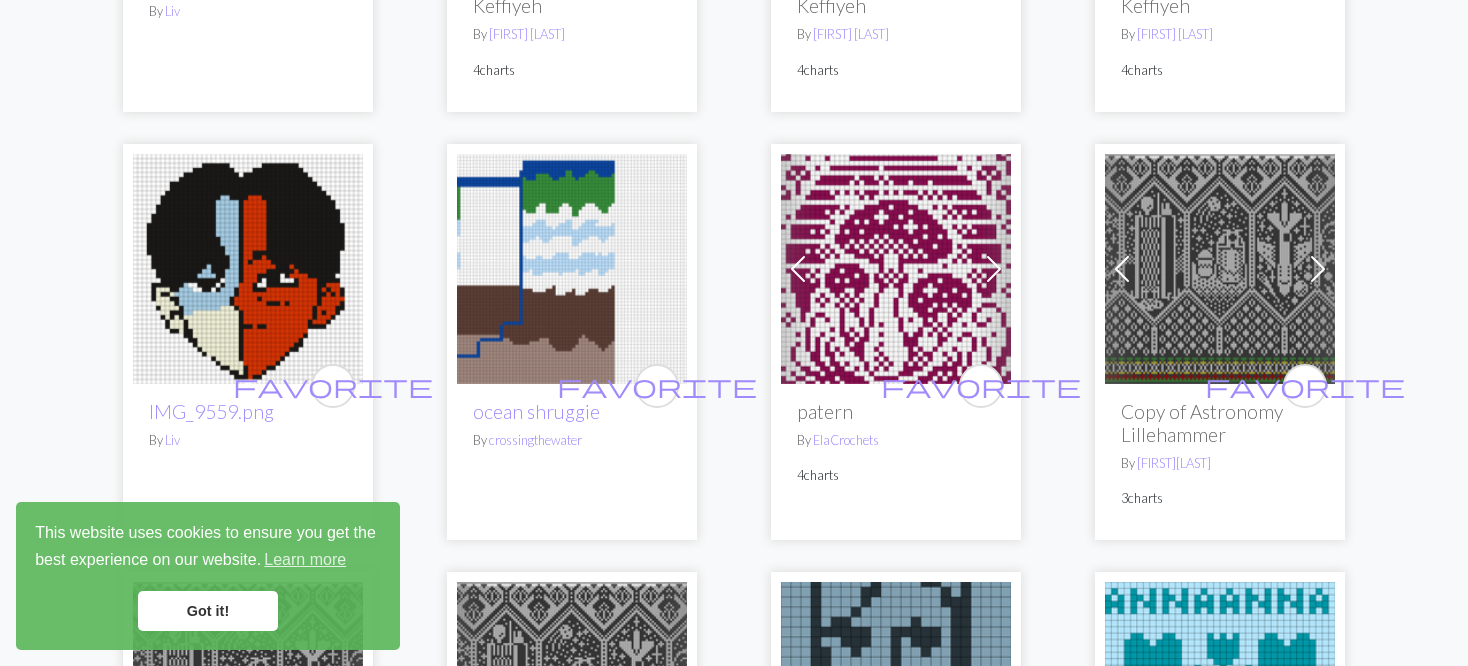 click at bounding box center [896, 269] 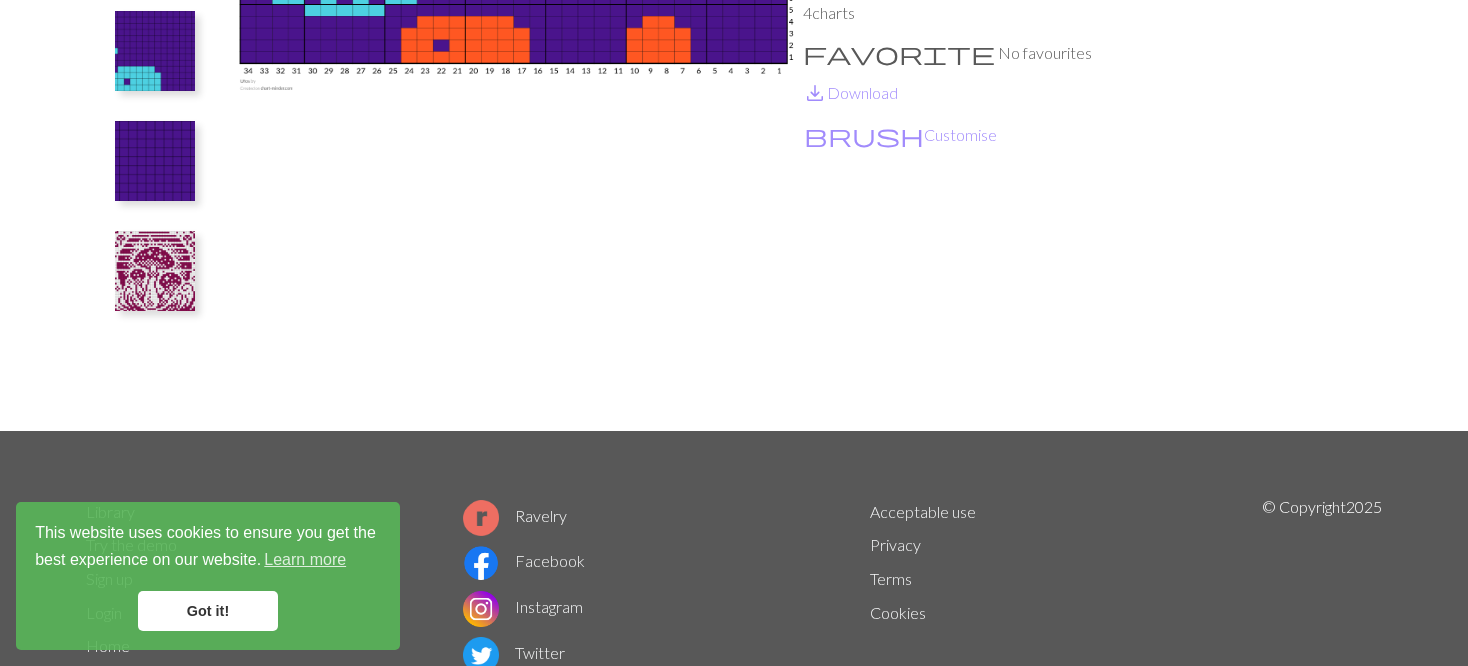 scroll, scrollTop: 300, scrollLeft: 0, axis: vertical 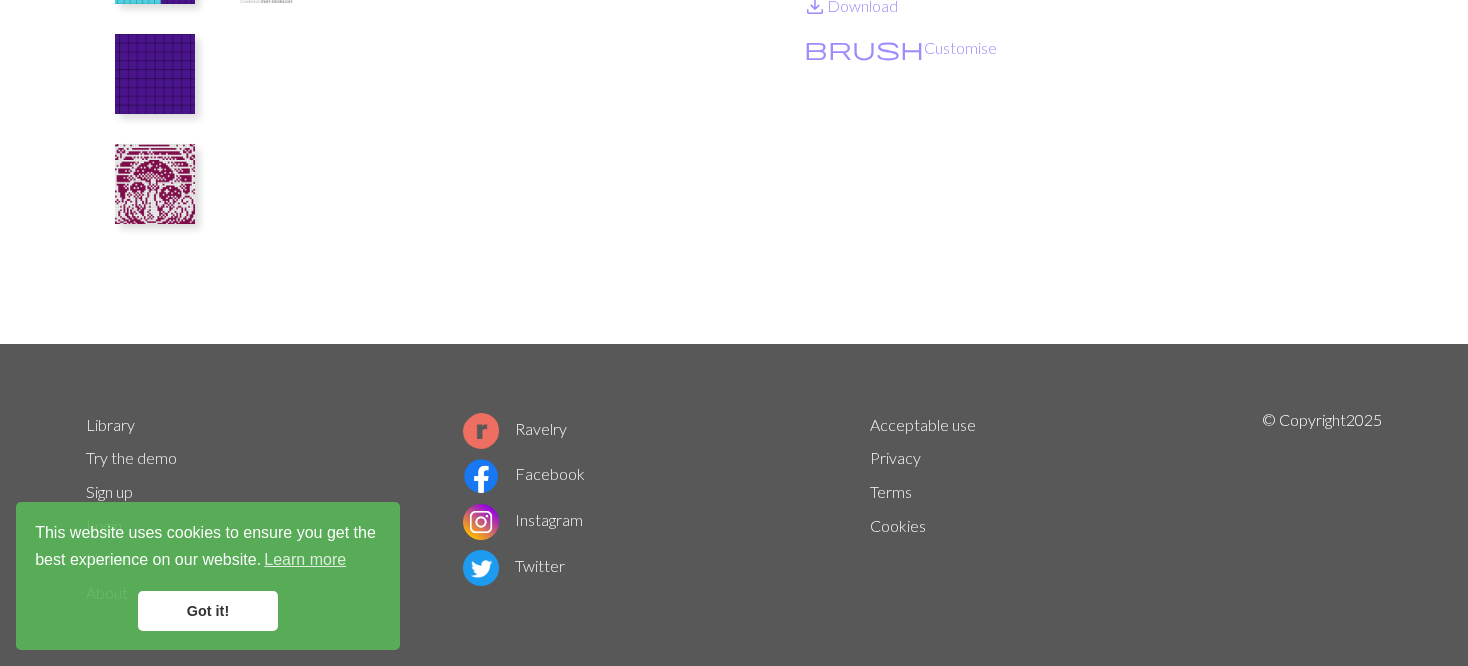 click at bounding box center [155, 184] 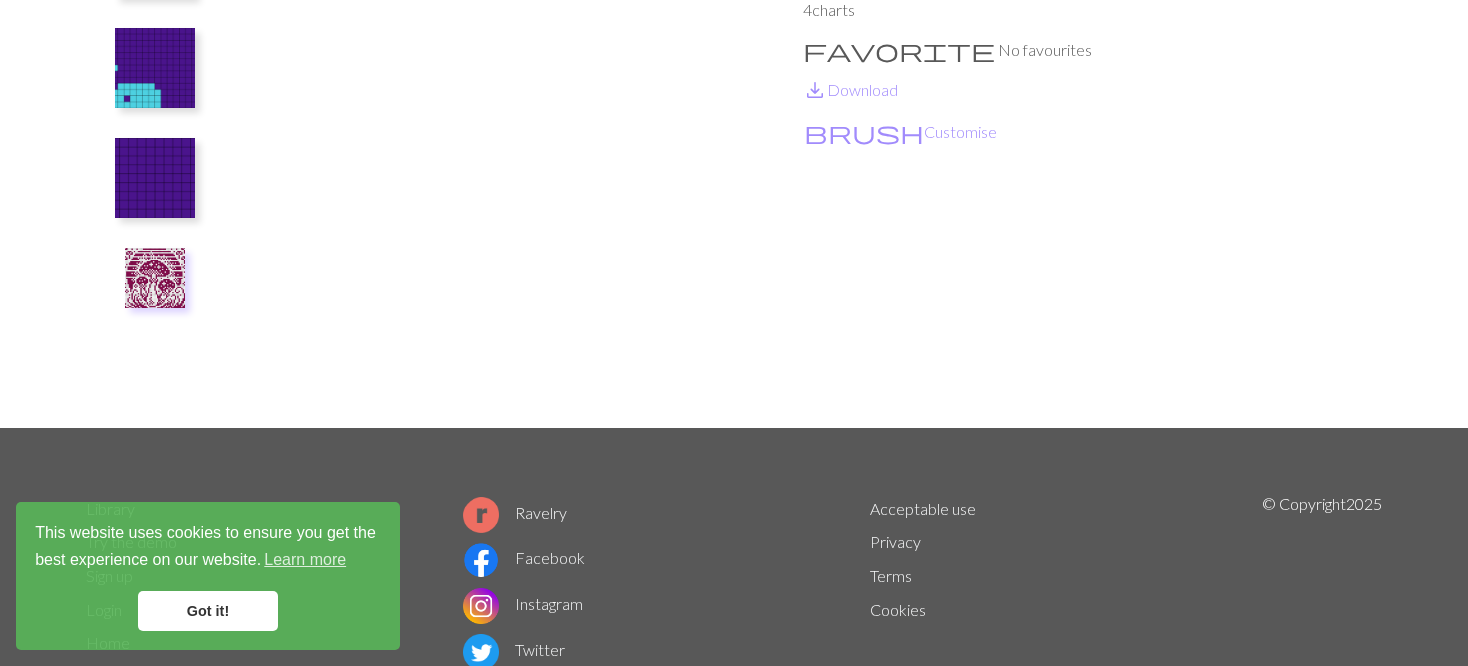 scroll, scrollTop: 100, scrollLeft: 0, axis: vertical 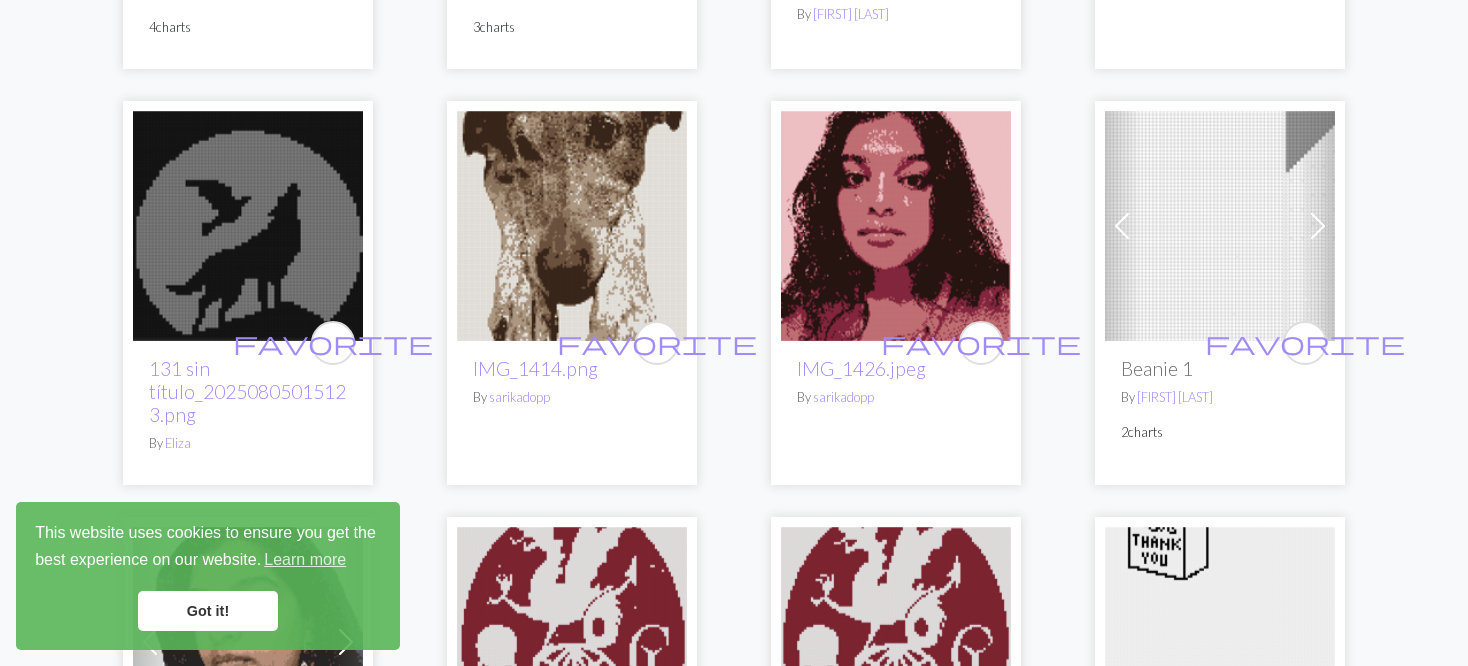 click at bounding box center (1220, 226) 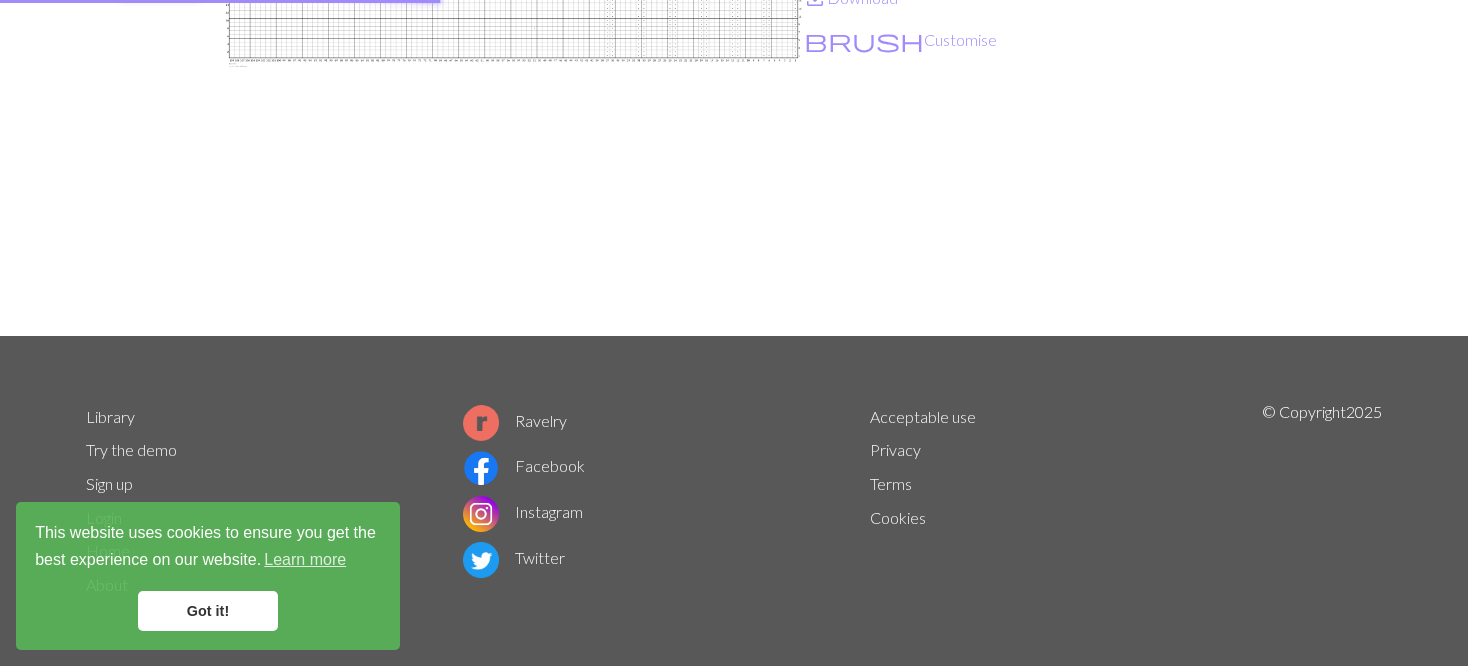 scroll, scrollTop: 0, scrollLeft: 0, axis: both 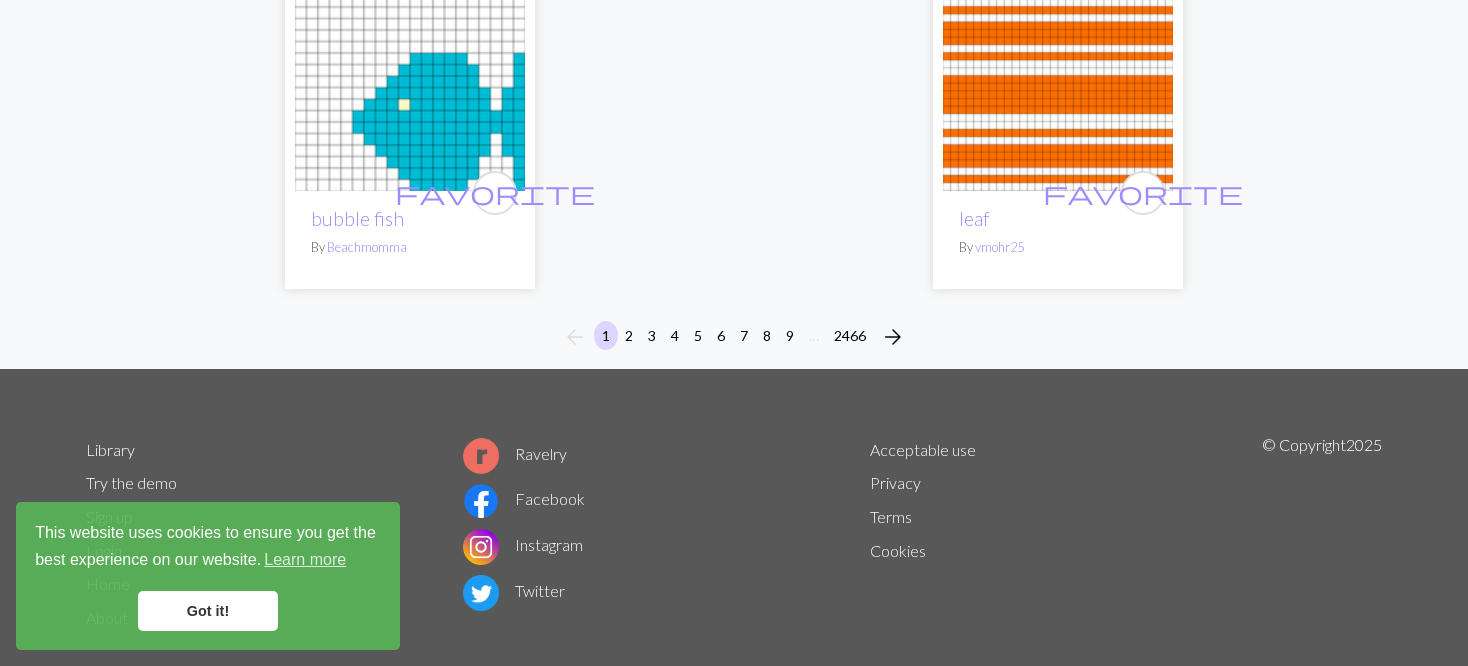click on "arrow_back" at bounding box center (575, 337) 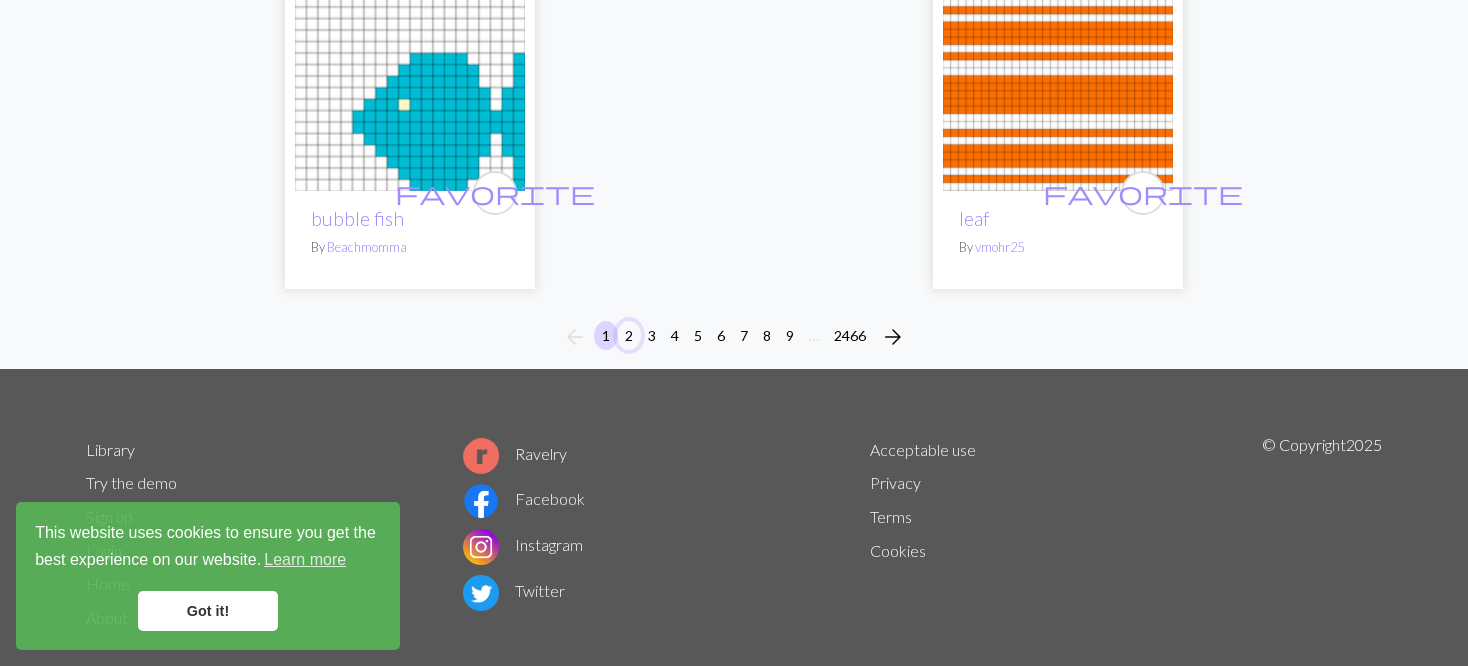 click on "2" at bounding box center (629, 335) 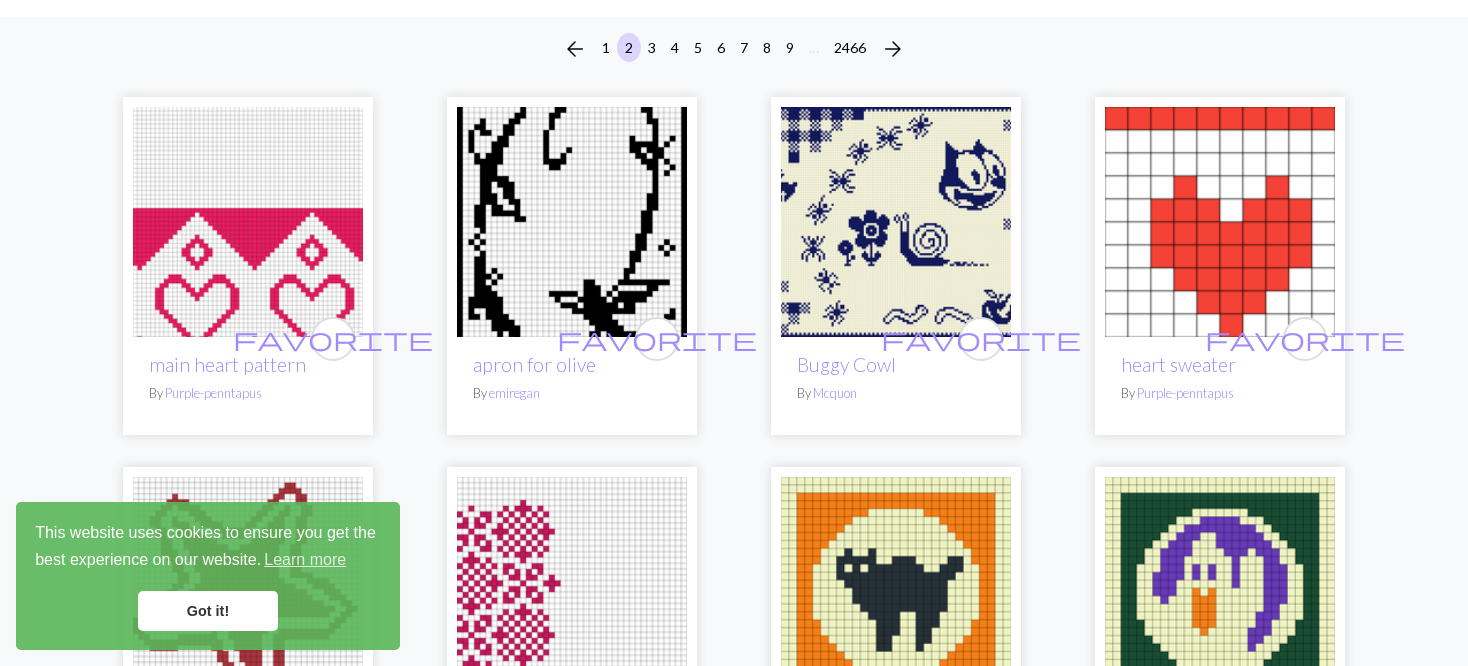 scroll, scrollTop: 200, scrollLeft: 0, axis: vertical 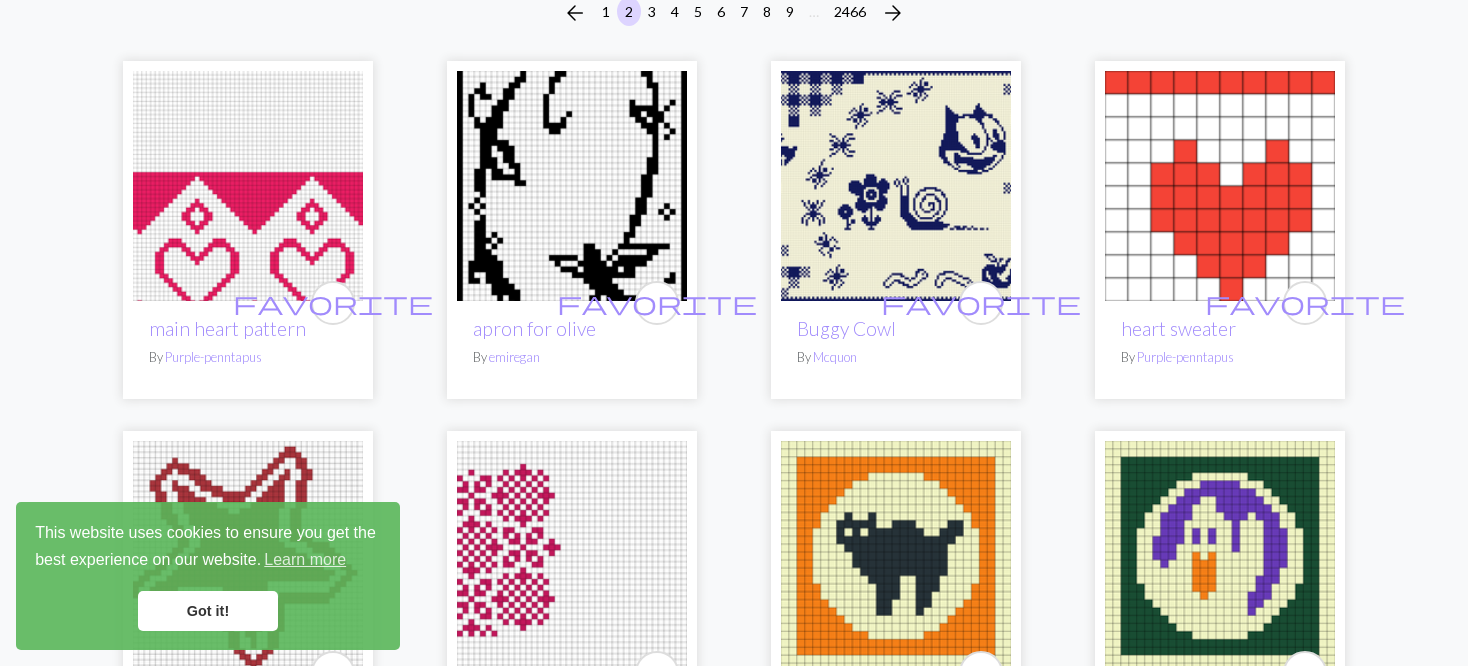 click at bounding box center [572, 186] 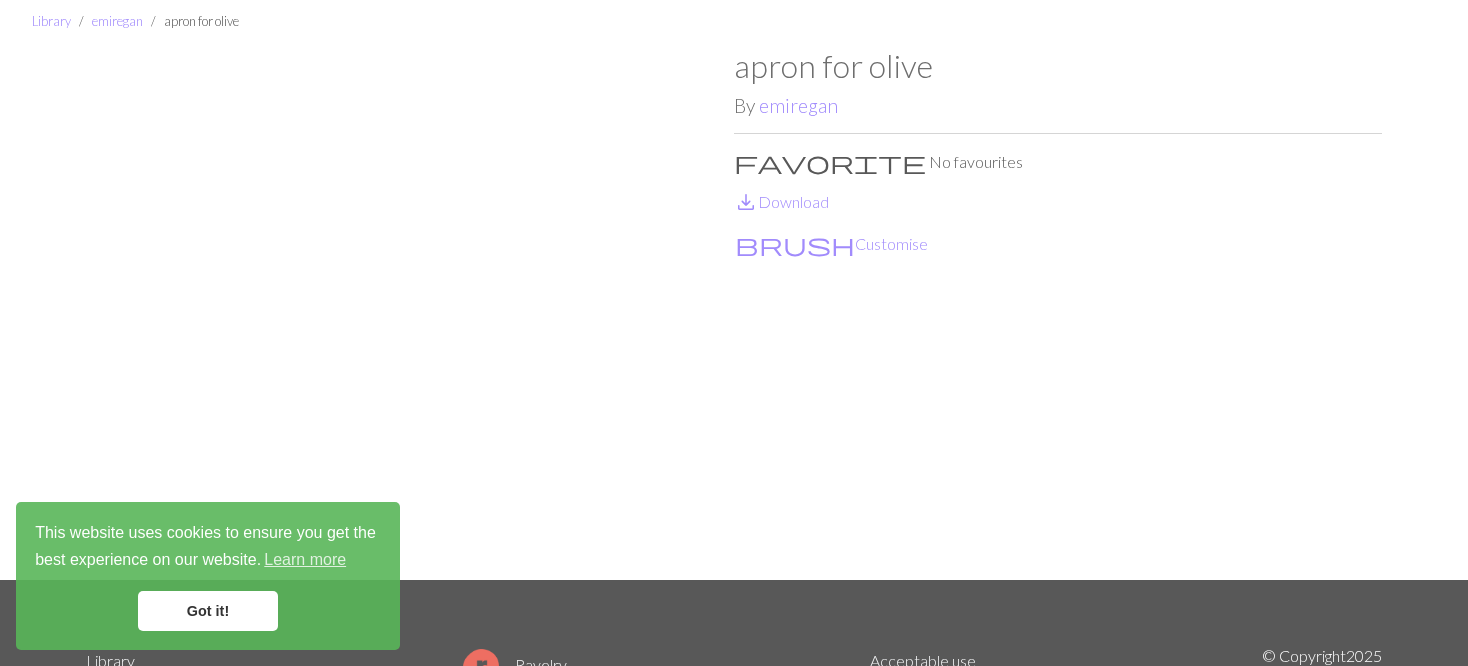 scroll, scrollTop: 100, scrollLeft: 0, axis: vertical 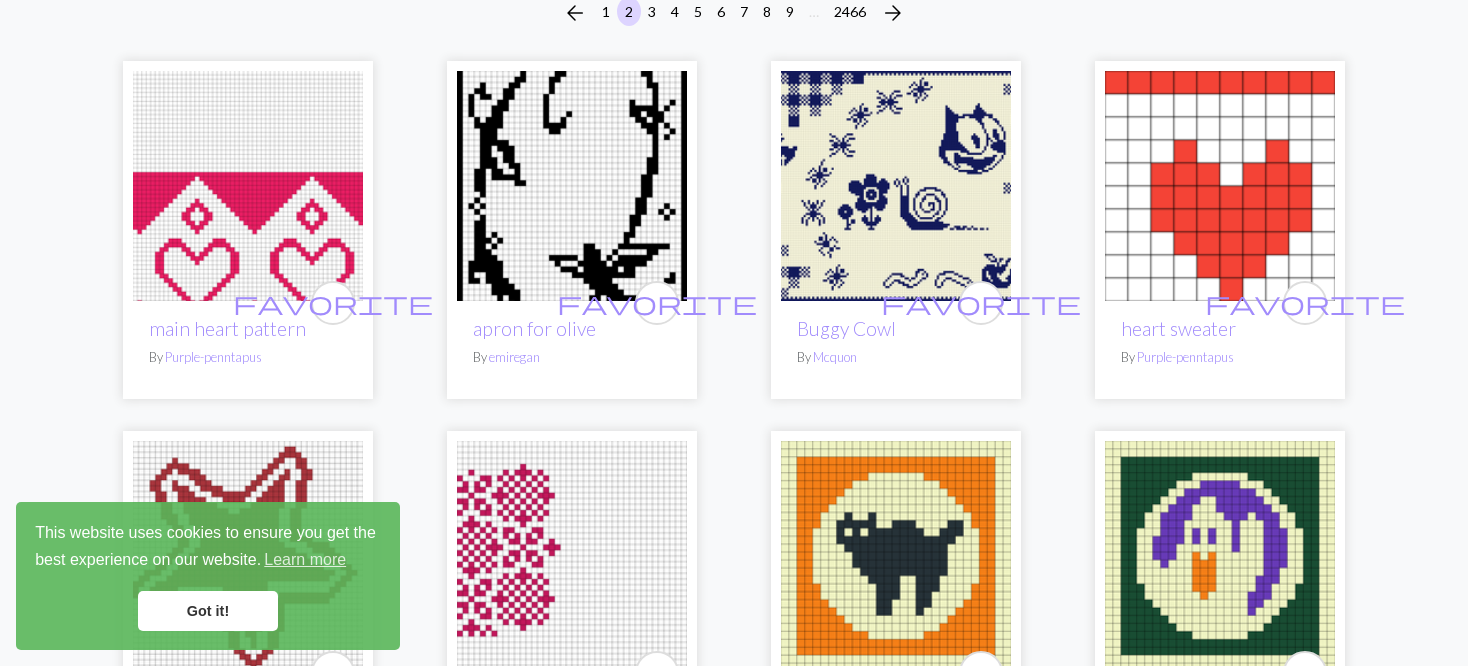 click at bounding box center [248, 186] 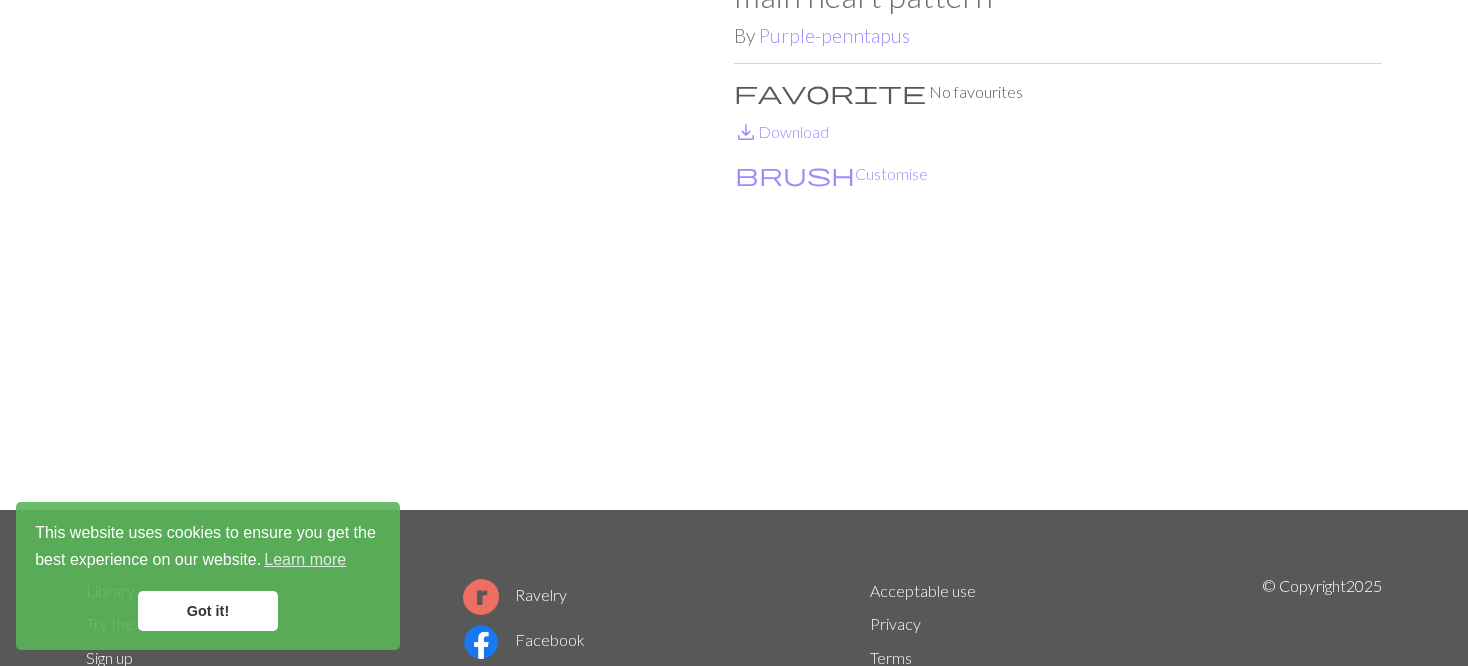 scroll, scrollTop: 100, scrollLeft: 0, axis: vertical 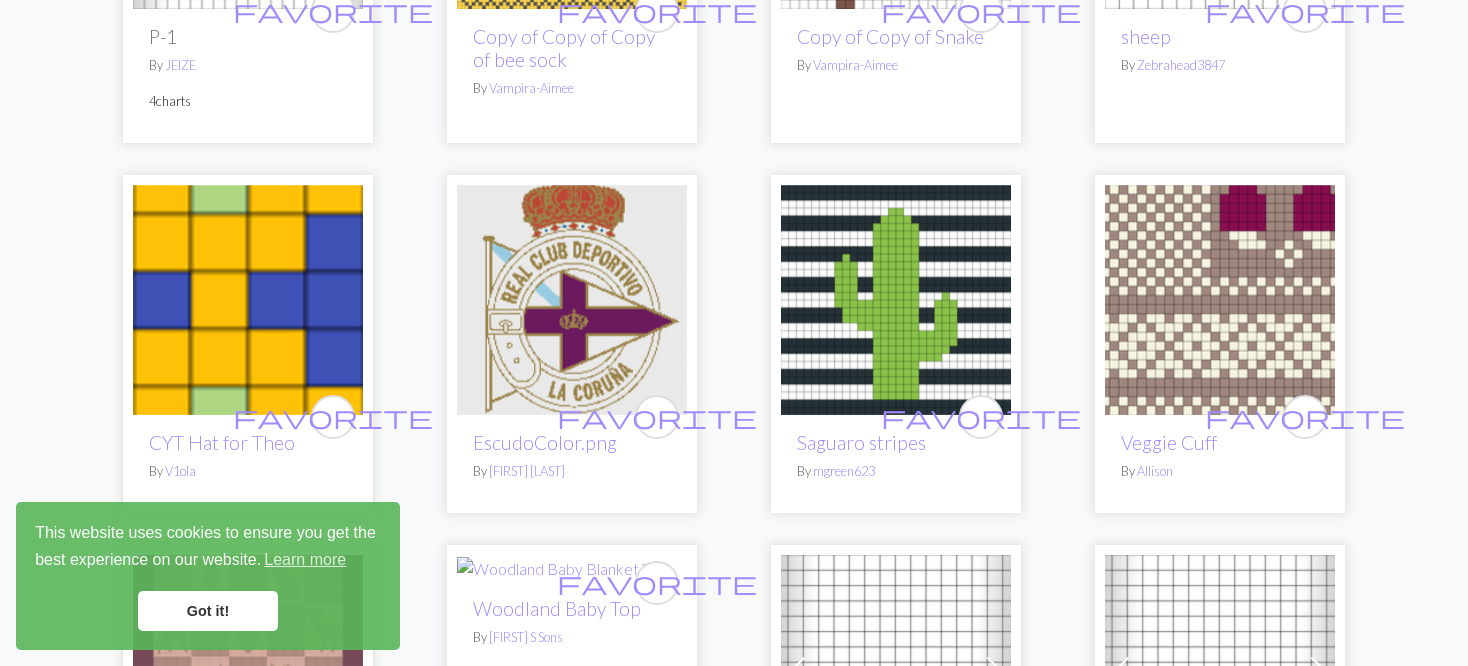 click at bounding box center (1220, 300) 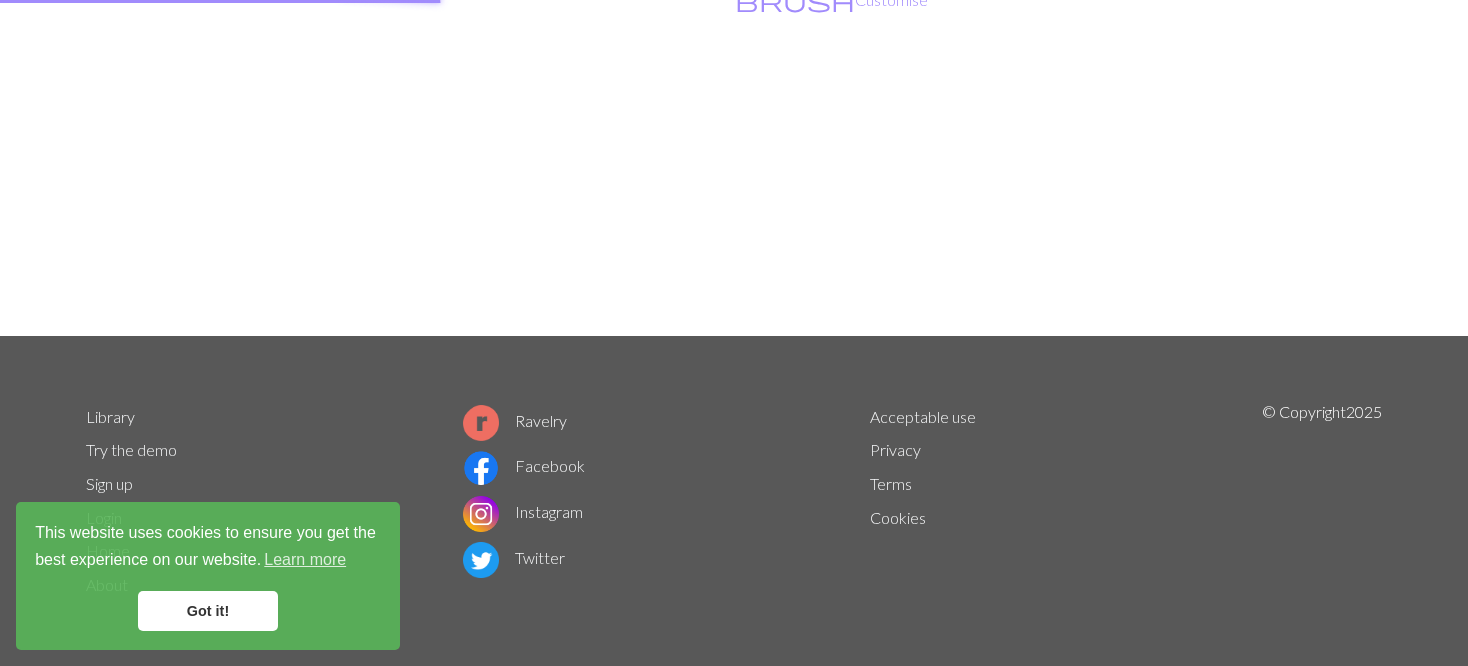scroll, scrollTop: 0, scrollLeft: 0, axis: both 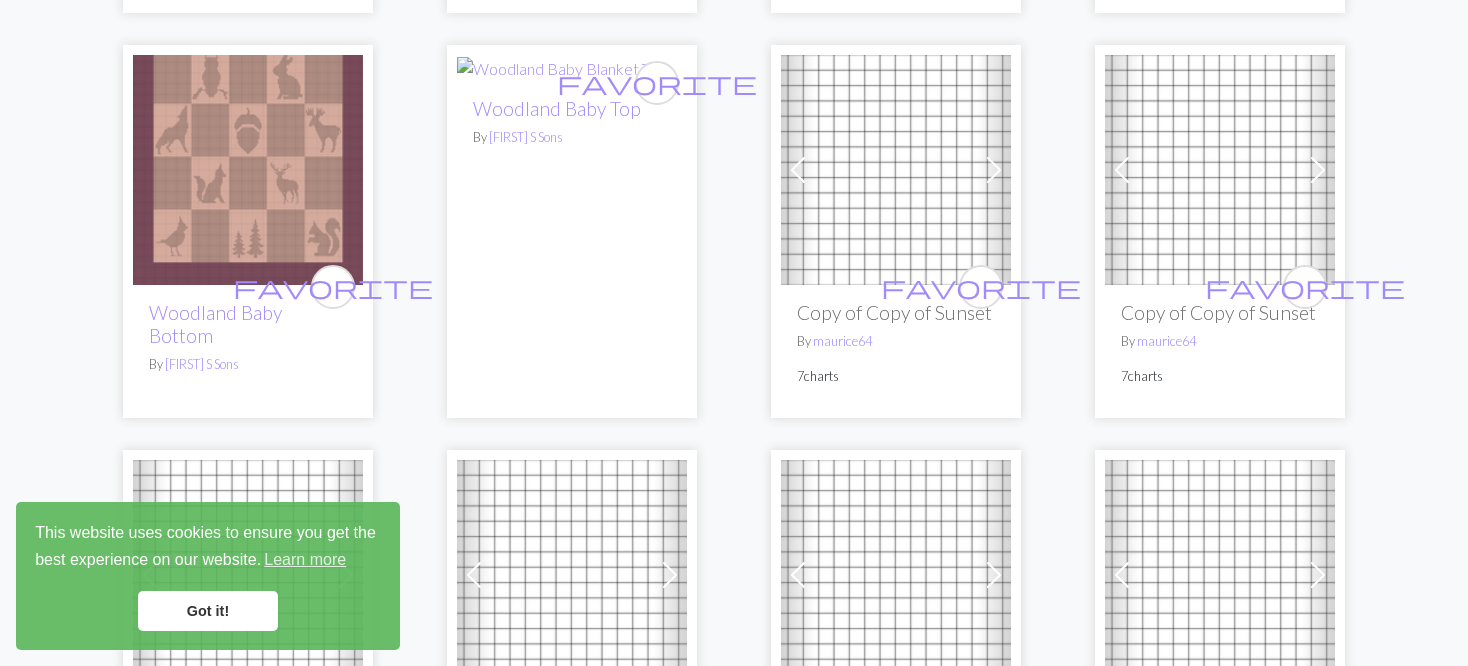 click at bounding box center (896, 170) 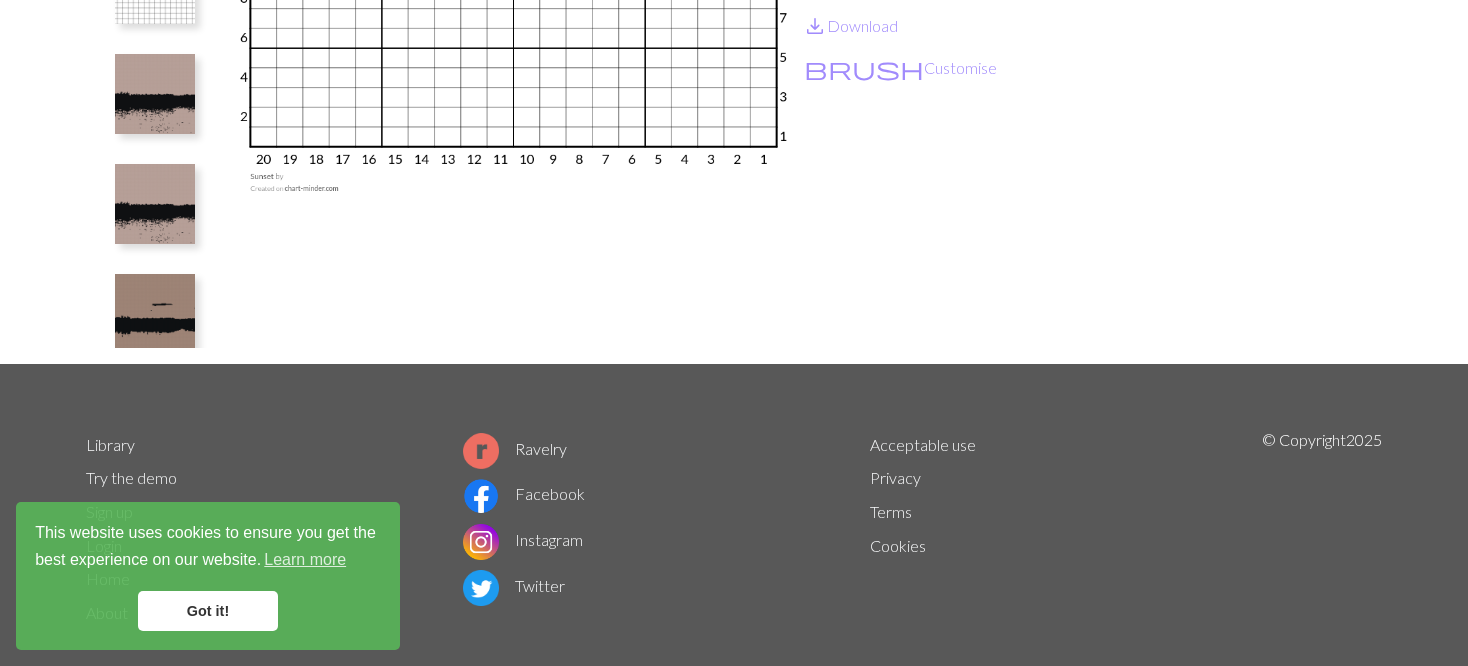 scroll, scrollTop: 300, scrollLeft: 0, axis: vertical 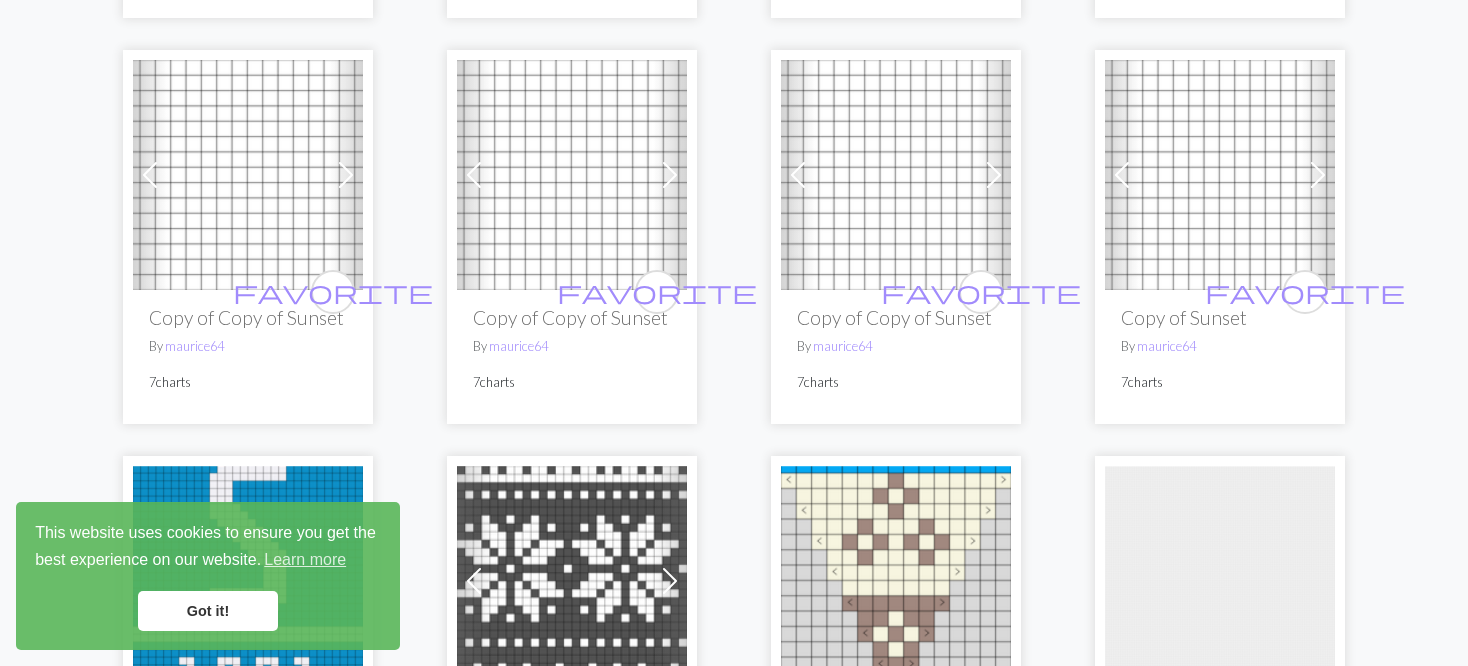 click at bounding box center (798, 175) 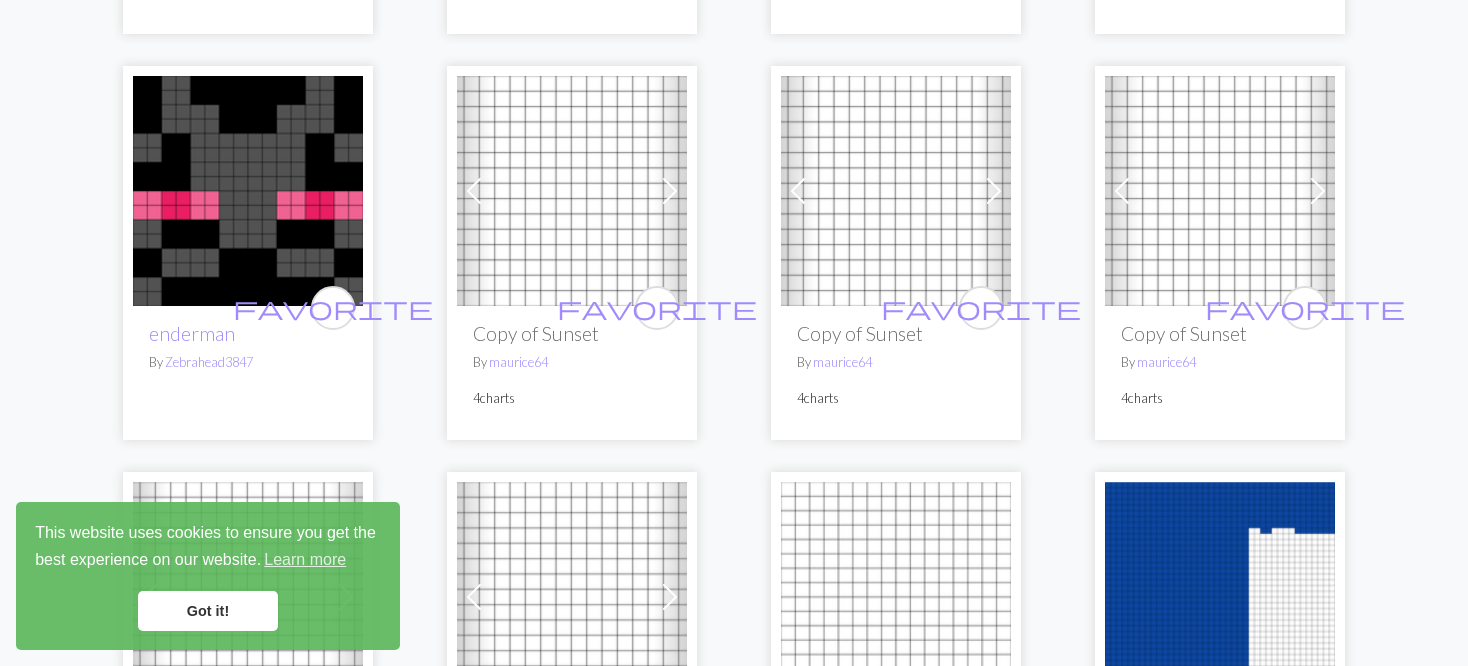 scroll, scrollTop: 4200, scrollLeft: 0, axis: vertical 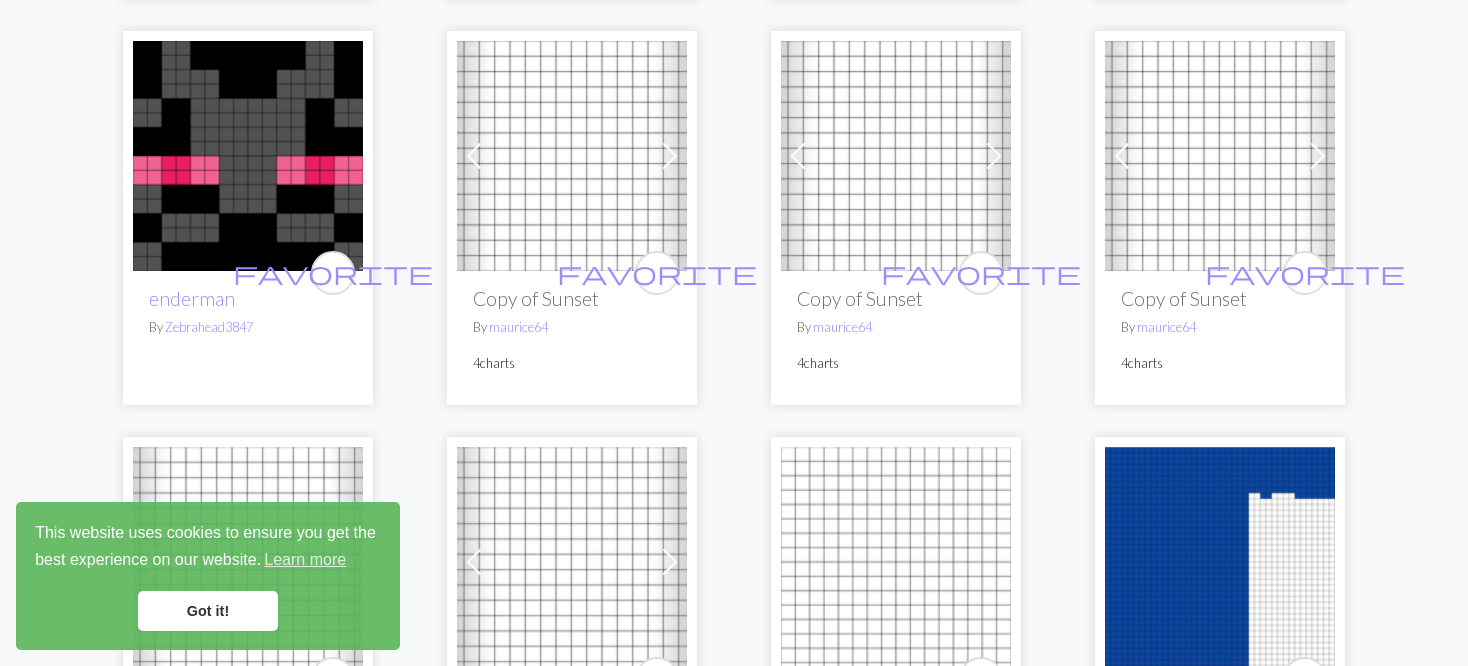 click on "Previous" at bounding box center (474, 156) 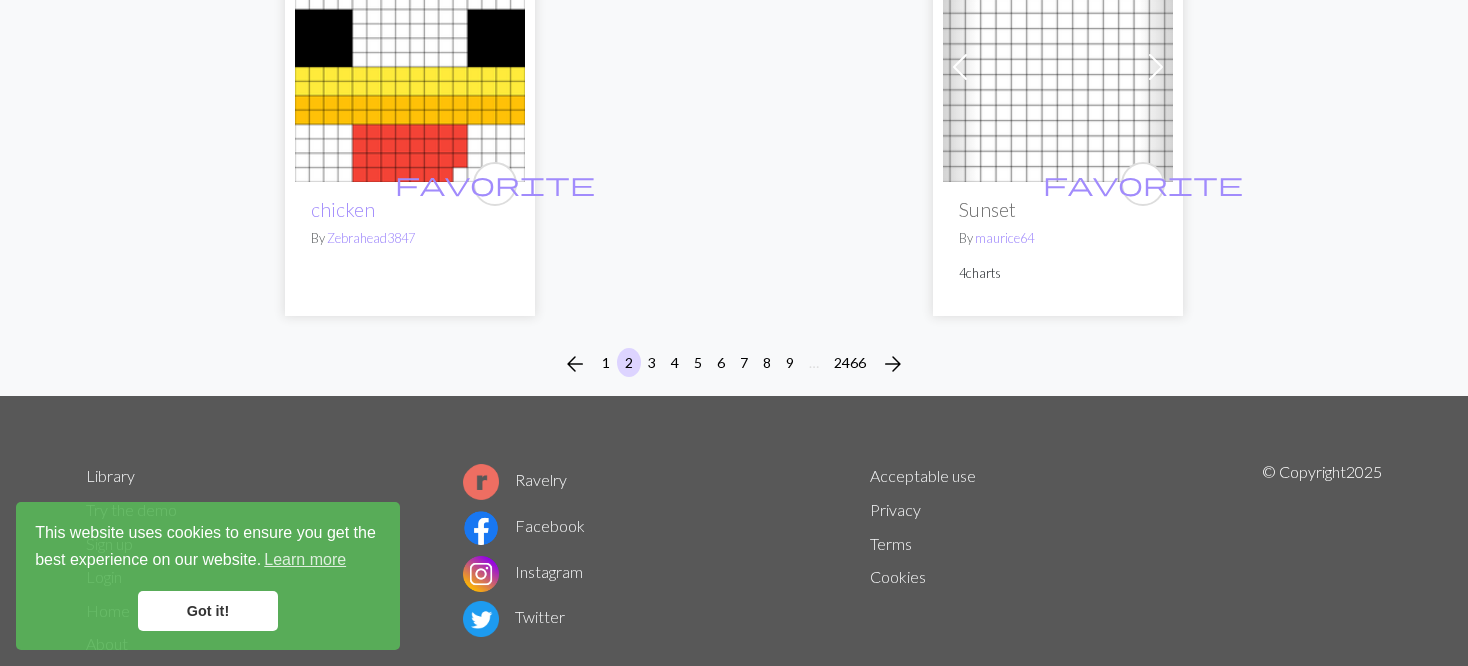 scroll, scrollTop: 5160, scrollLeft: 0, axis: vertical 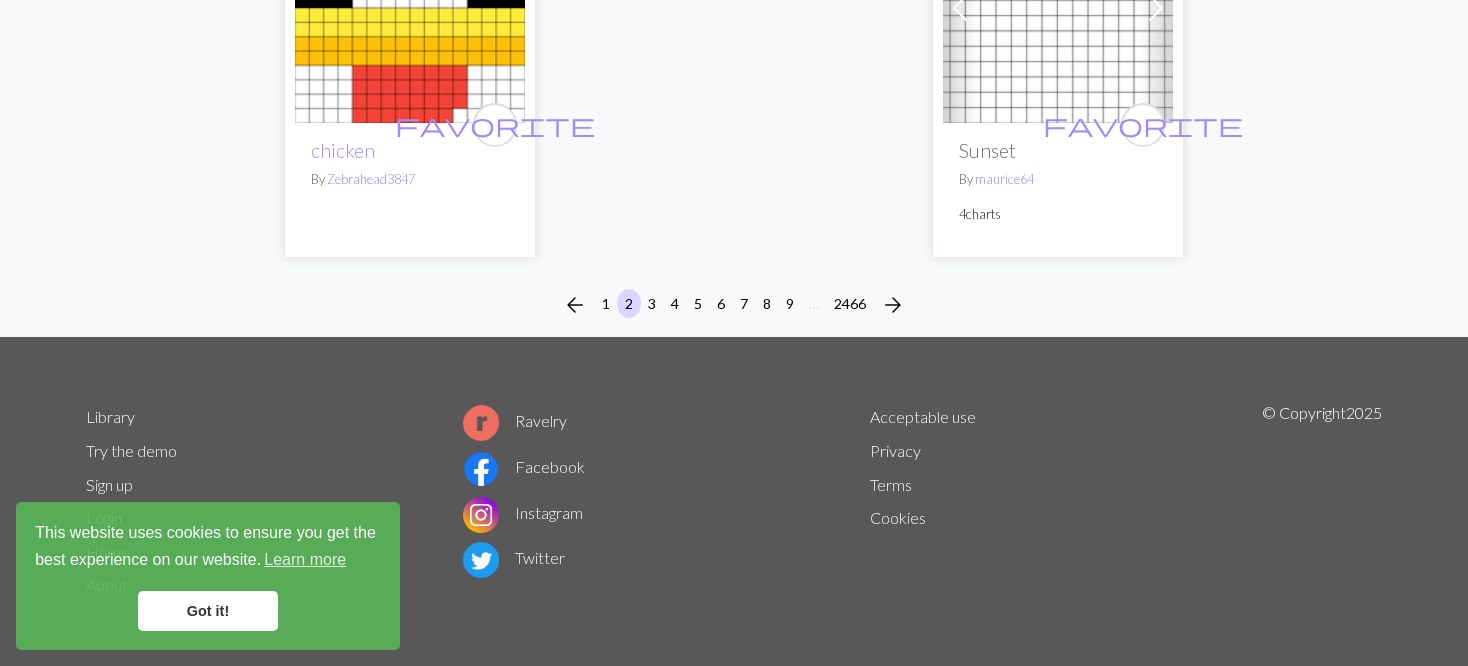 click on "arrow_back 1 2 3 4 5 6 7 8 9 … 2466 arrow_forward" at bounding box center (734, 305) 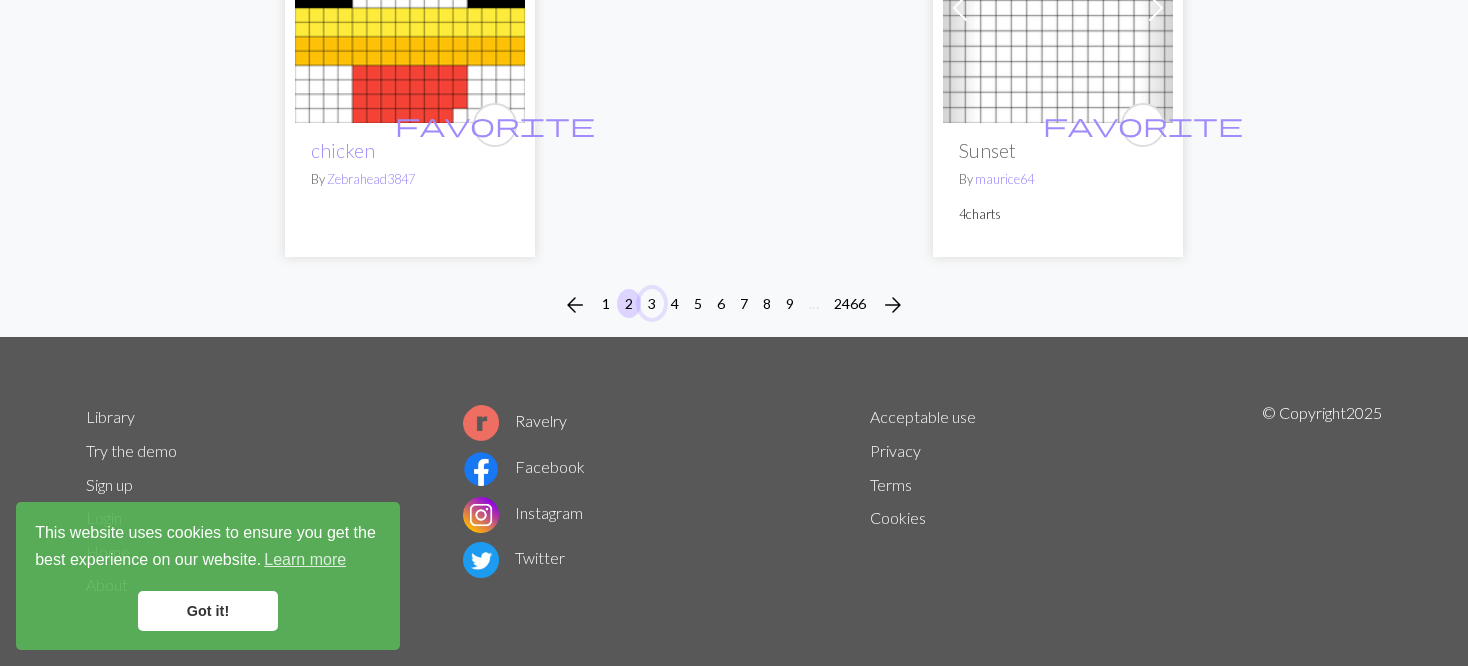 click on "3" at bounding box center [652, 303] 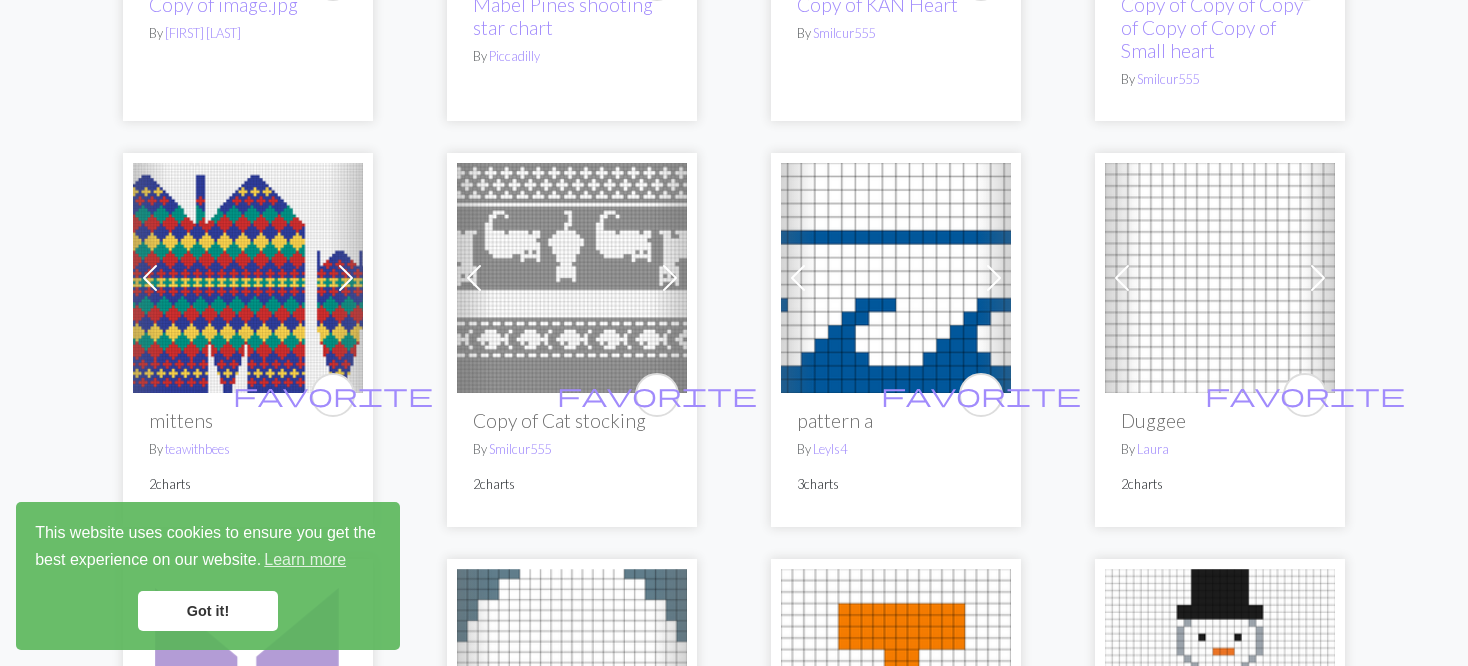 scroll, scrollTop: 1400, scrollLeft: 0, axis: vertical 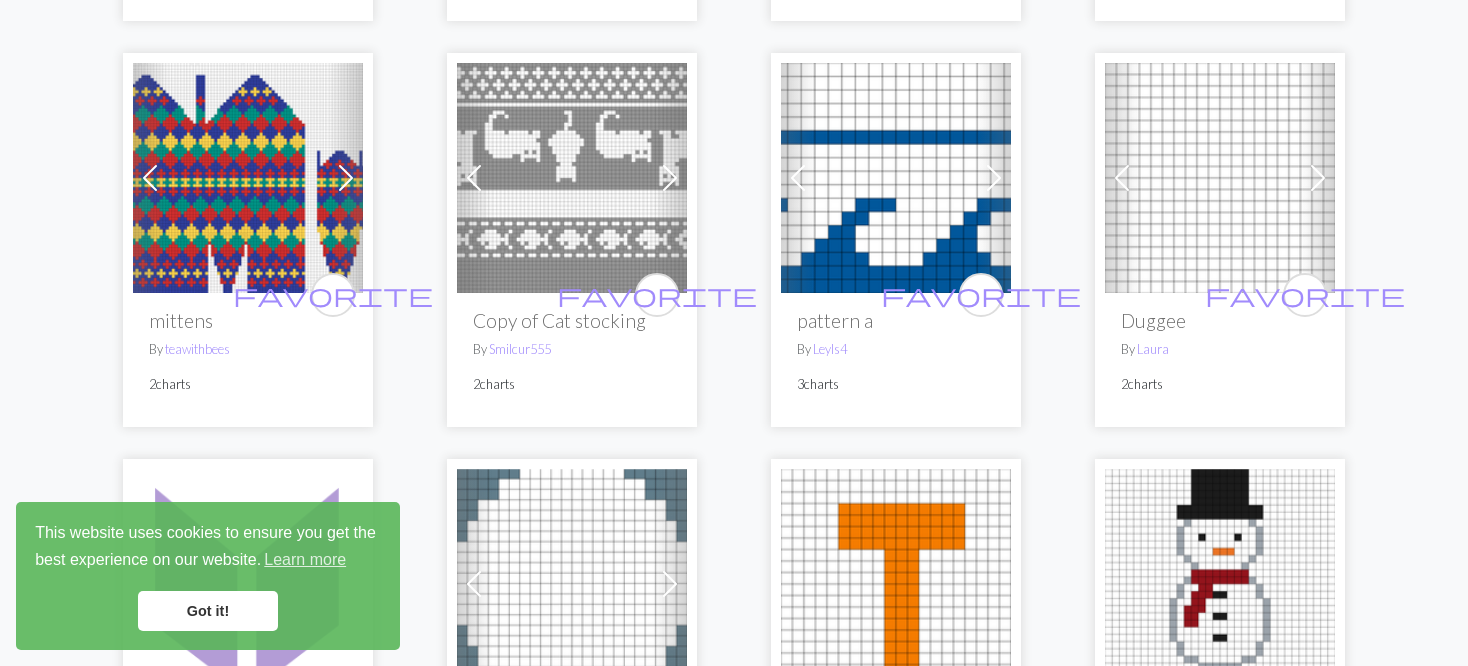 click at bounding box center (248, 178) 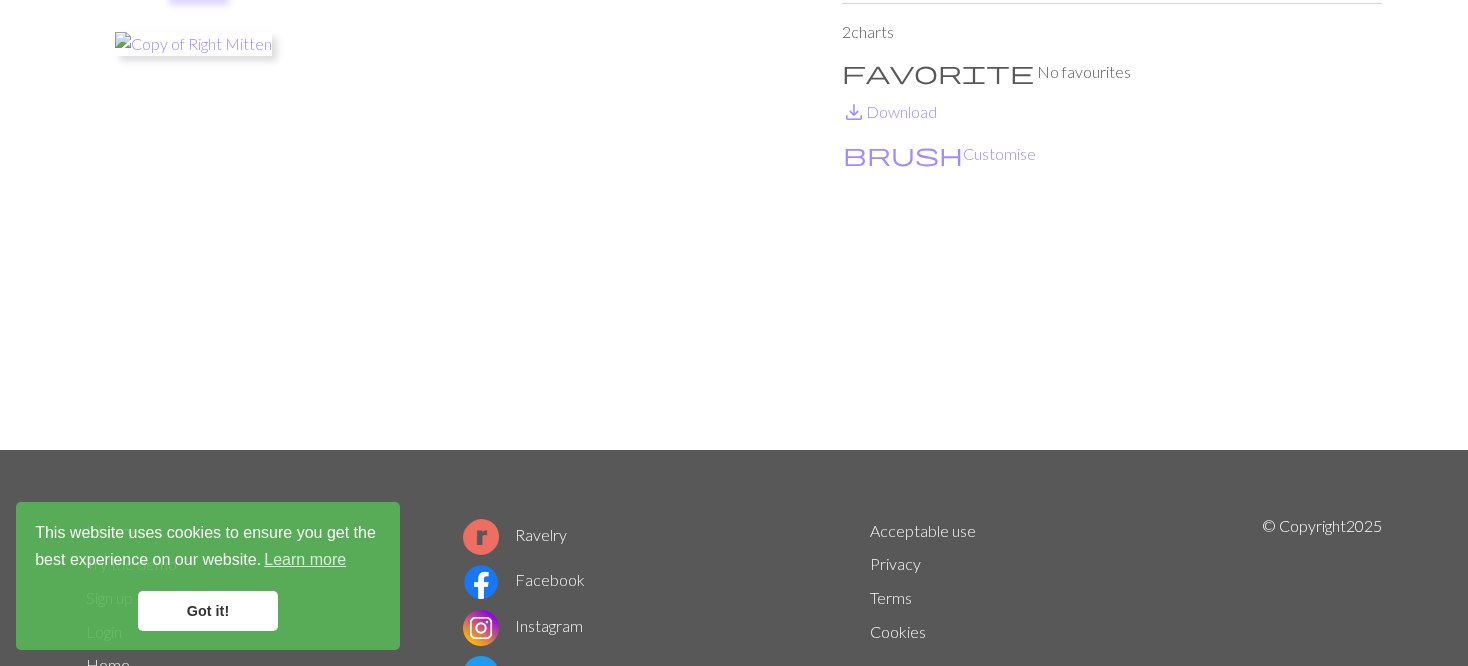 scroll, scrollTop: 0, scrollLeft: 0, axis: both 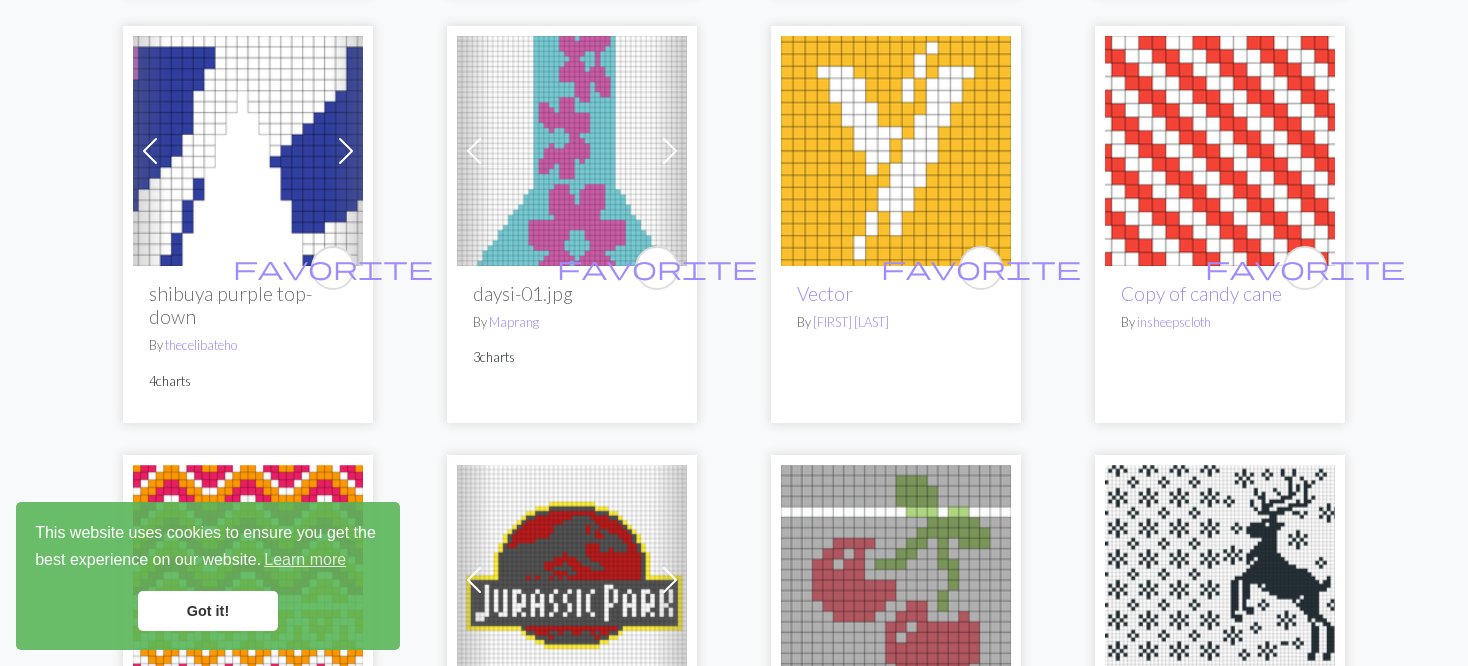 click at bounding box center (150, 151) 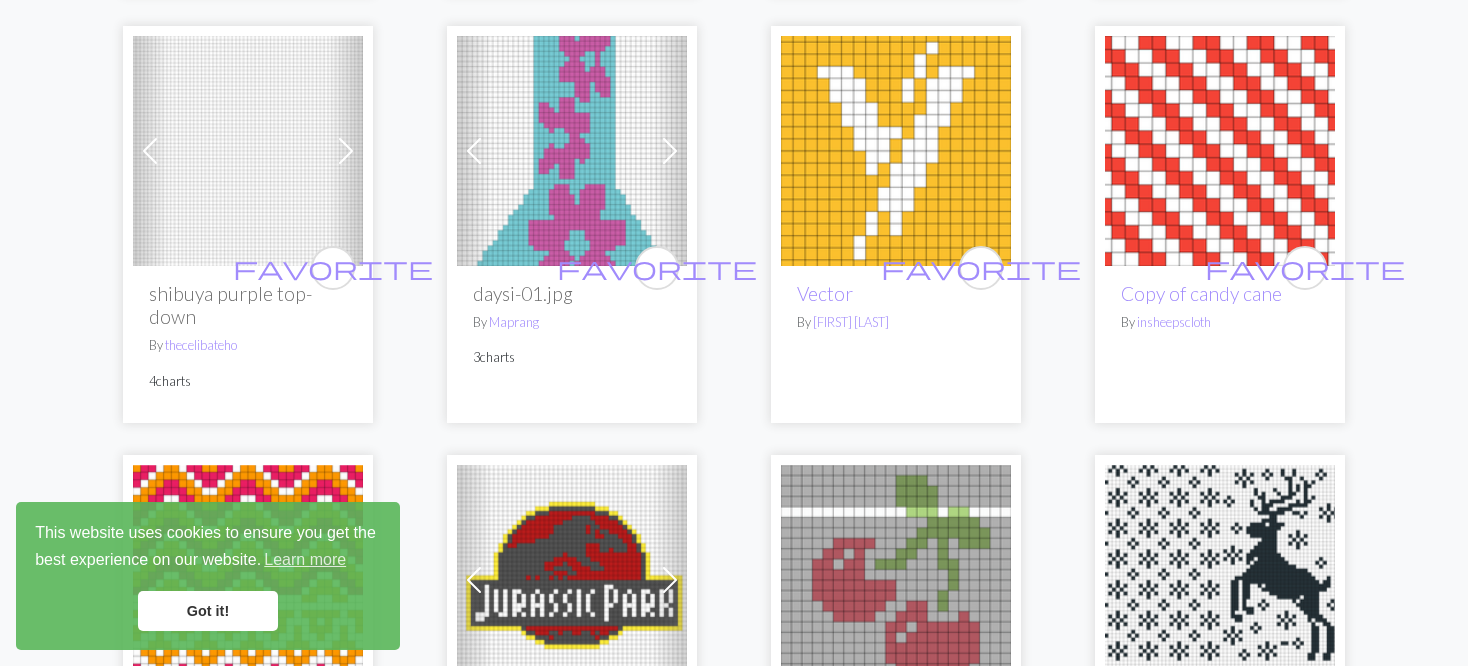 click at bounding box center [150, 151] 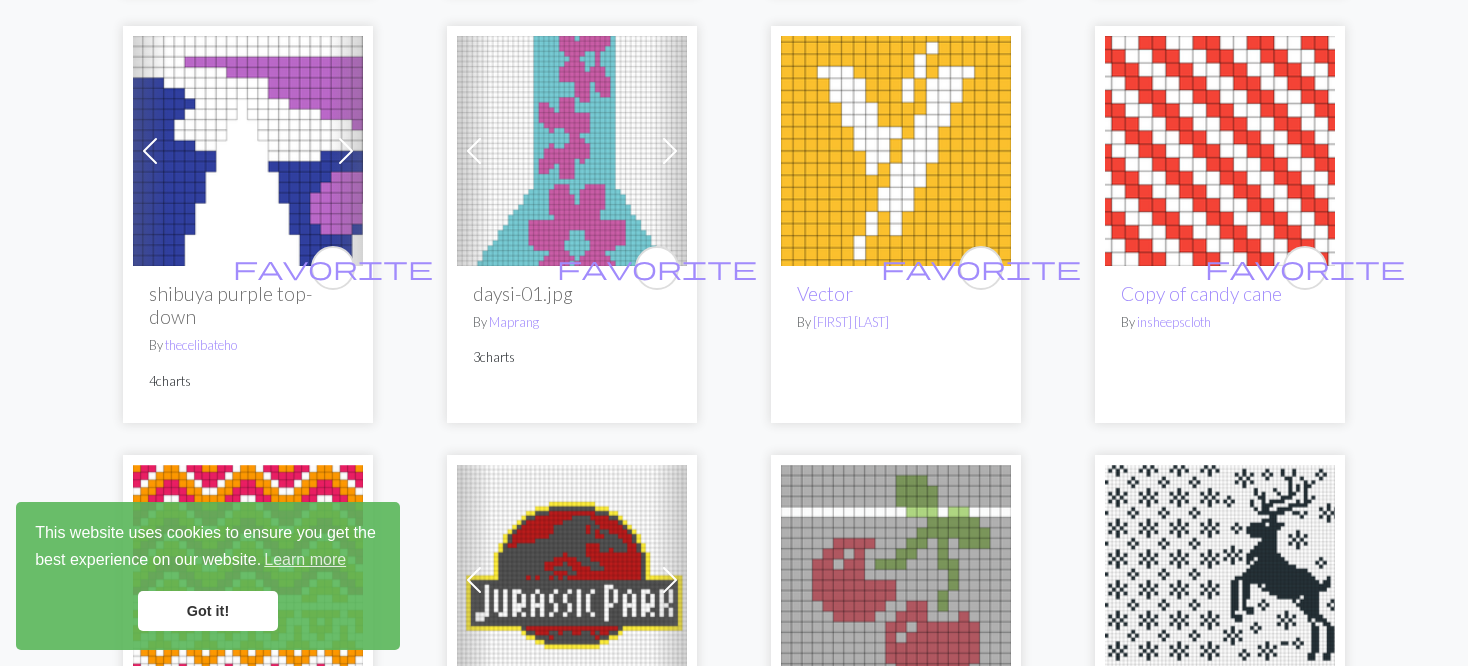 click at bounding box center (150, 151) 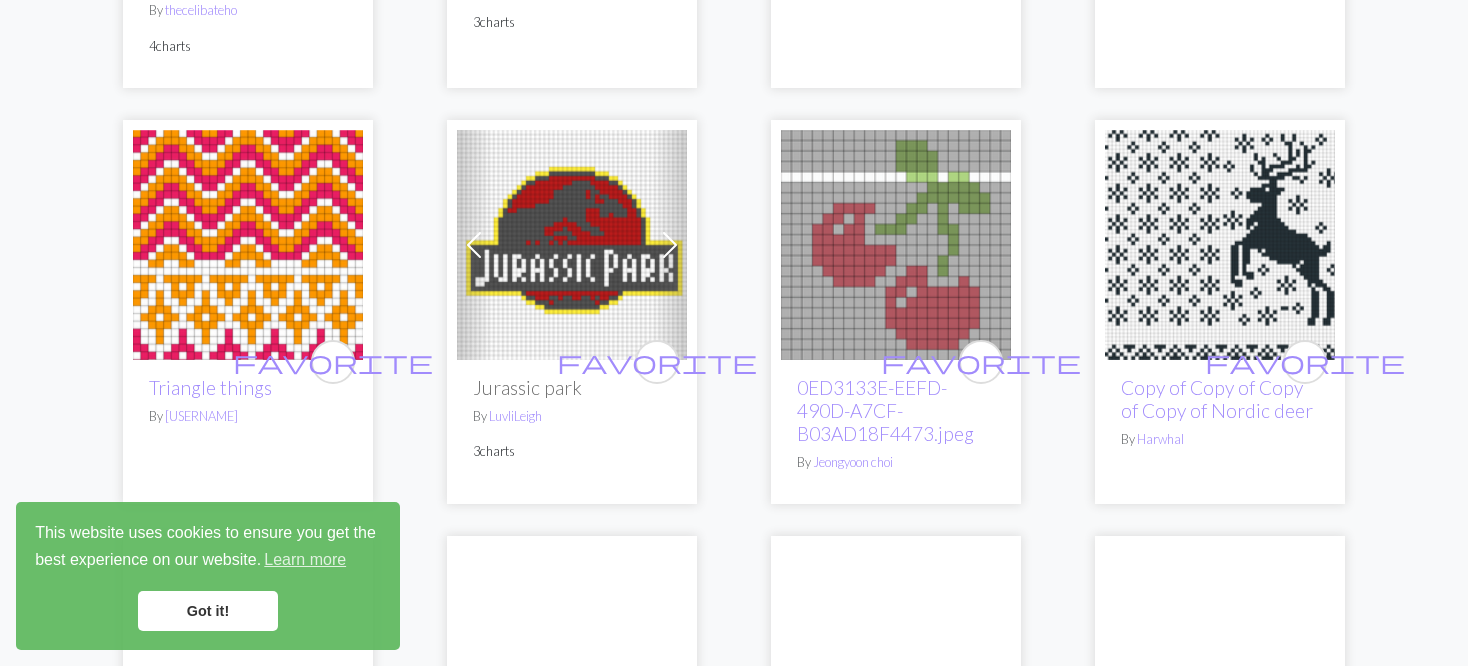 scroll, scrollTop: 3000, scrollLeft: 0, axis: vertical 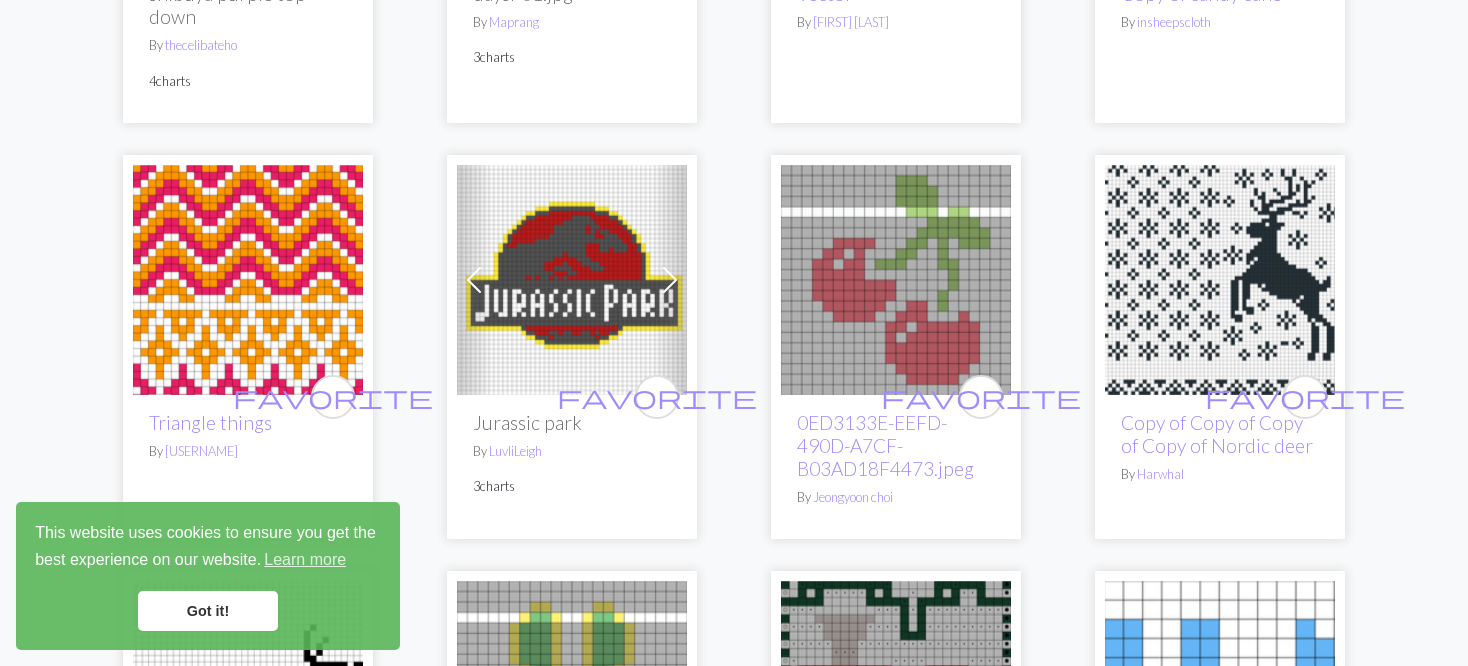 click at bounding box center [896, 280] 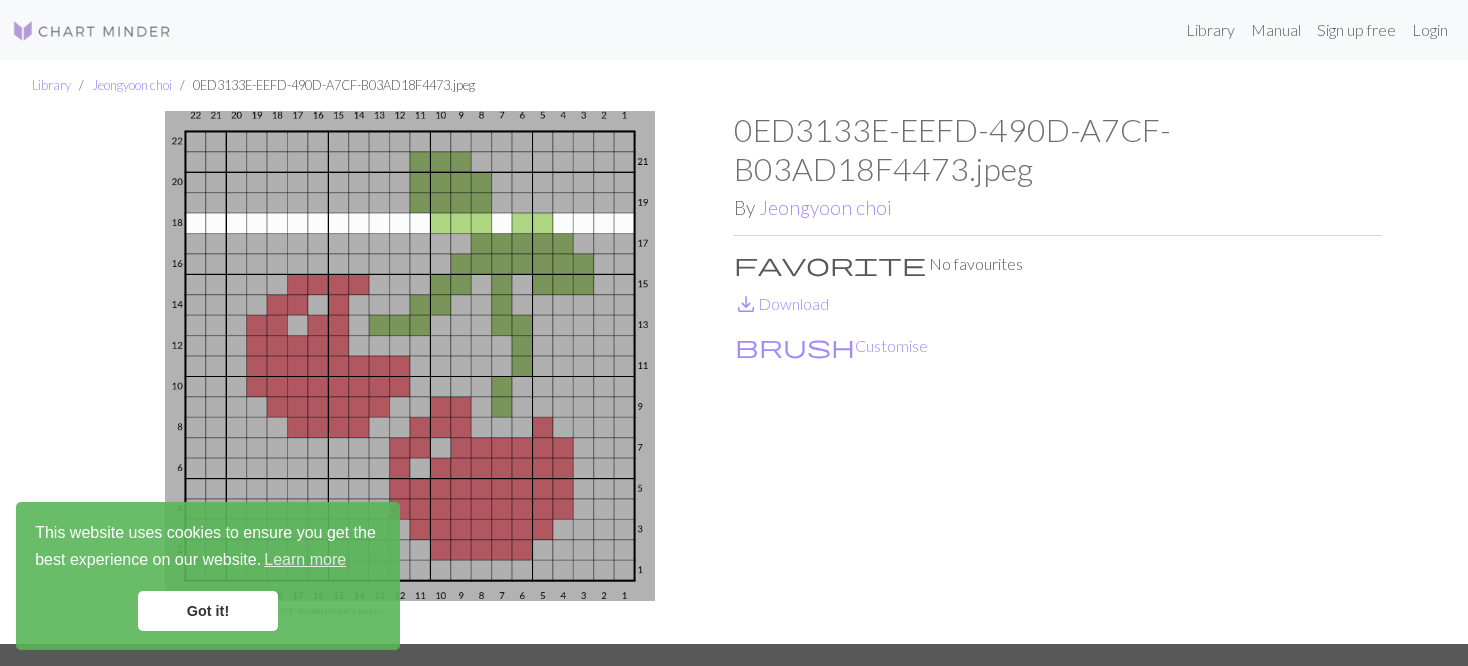 scroll, scrollTop: 100, scrollLeft: 0, axis: vertical 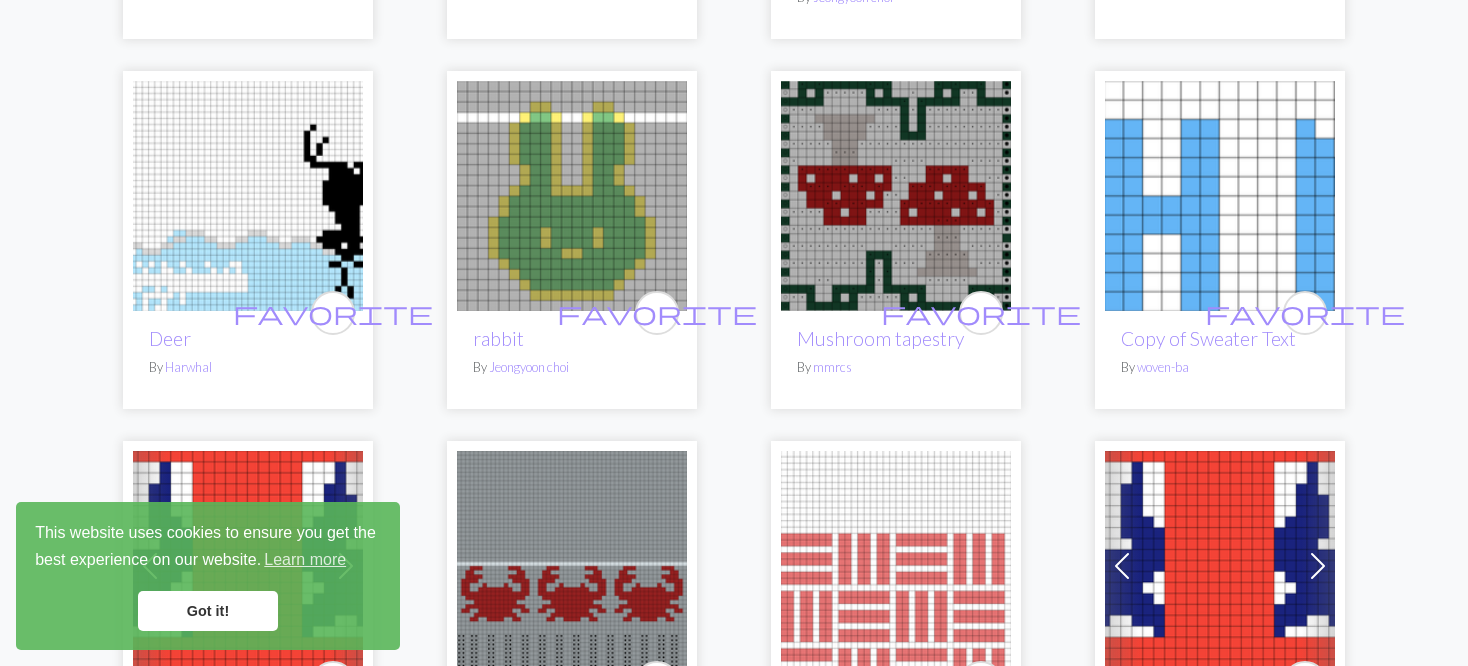 click at bounding box center [248, 196] 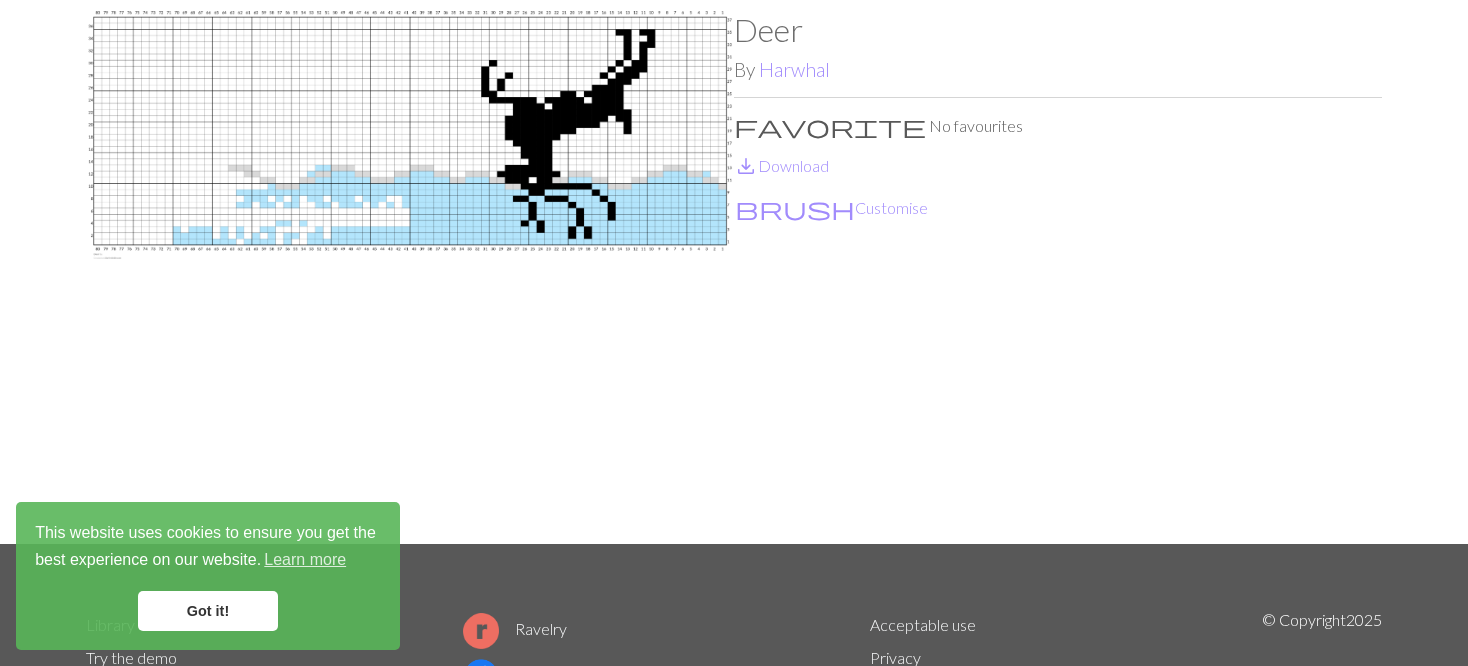scroll, scrollTop: 0, scrollLeft: 0, axis: both 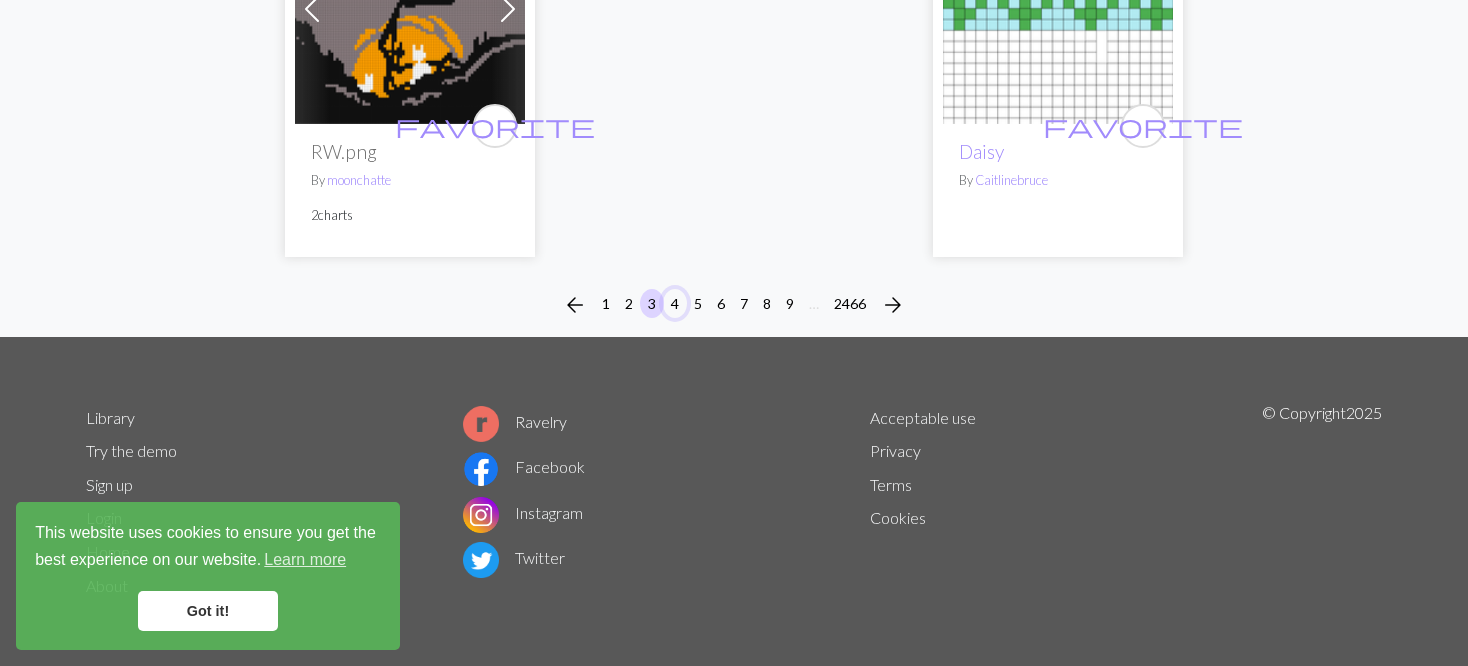 click on "4" at bounding box center [675, 303] 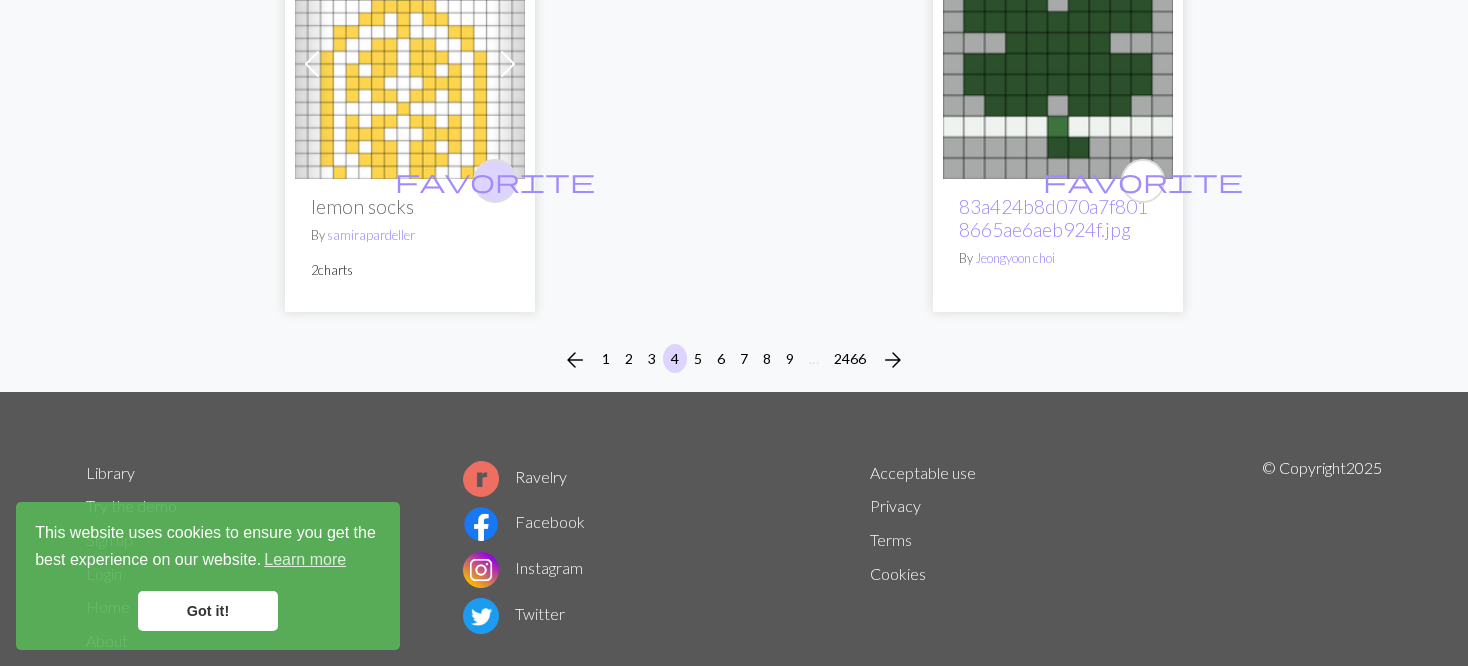 scroll, scrollTop: 5300, scrollLeft: 0, axis: vertical 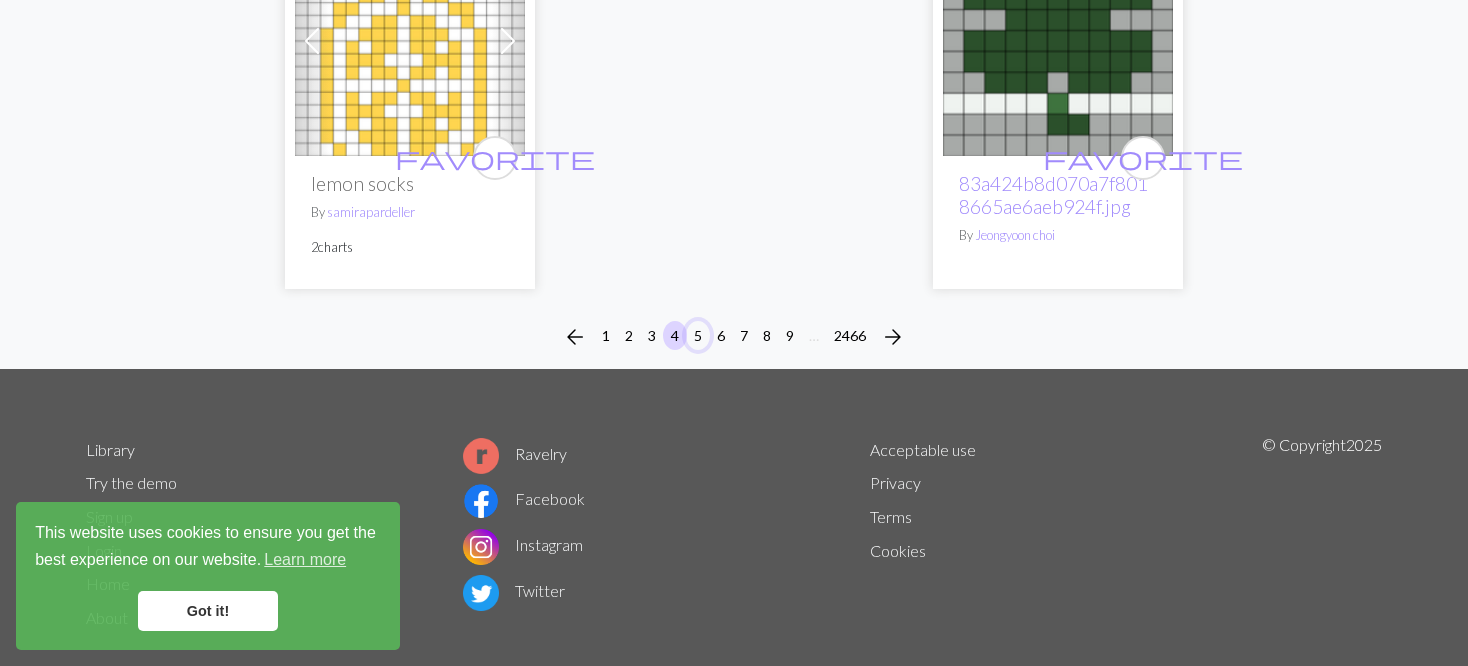 click on "5" at bounding box center [698, 335] 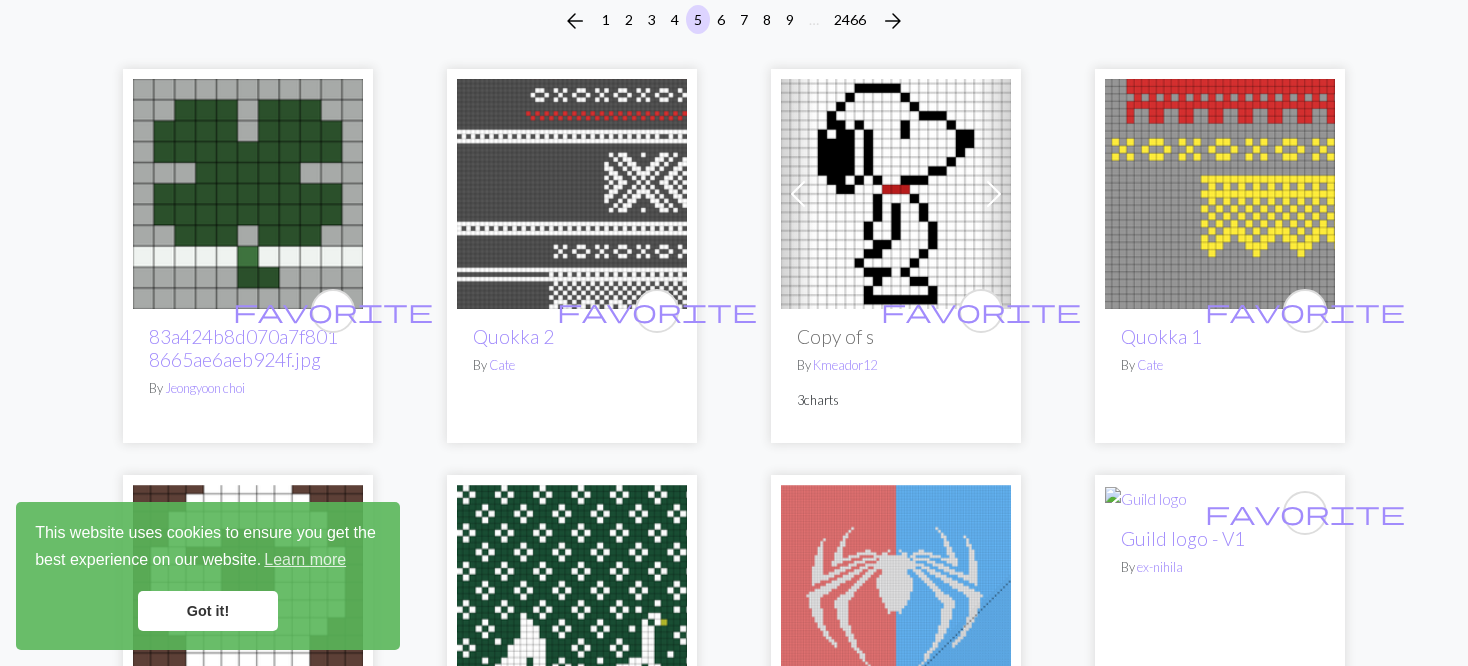 scroll, scrollTop: 200, scrollLeft: 0, axis: vertical 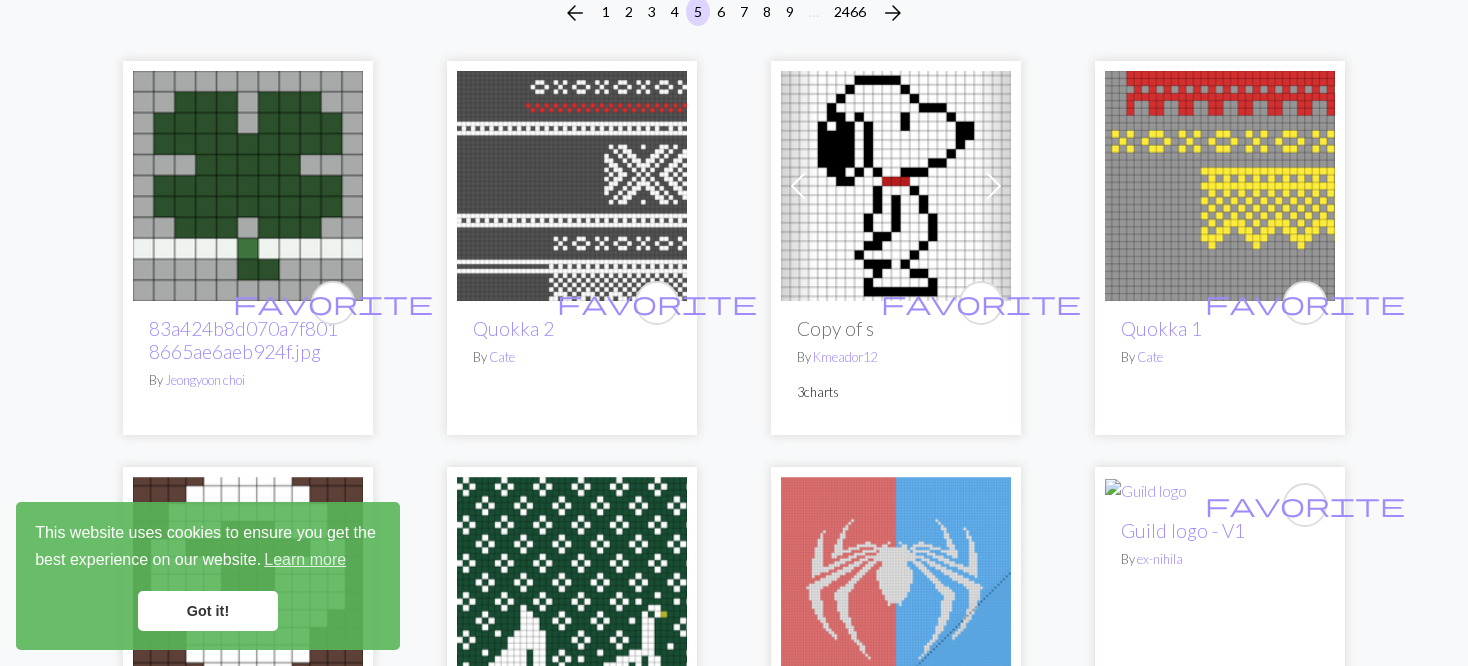 click on "favorite 83a424b8d070a7f8018665ae6aeb924f.jpg By [FIRST] favorite Quokka 2 By [FIRST] Previous Next favorite Copy of s By [FIRST] 3 charts favorite Quokka 1 By [FIRST] favorite Copy of Copy of Copy of Copy of Copy of Copy of Sheep By [FIRST] favorite Copy of Hat - Animals By [FIRST] favorite Spiderman.jpg By [FIRST] favorite Guild logo - V1 By [USERNAME] Previous Next favorite Max's Holger Shirt By [FIRST] 4 charts Previous Next favorite A2F6CAE4-BA8C-42BD-B3B8-244C98EF4B05_1200x1200.jpg By [USERNAME] 2 charts Previous Next favorite 1000308946.png By [FIRST] 3 charts favorite fish By [FIRST] favorite magikarp.png By [USERNAME] Previous Next favorite IMG_8460.png By [FIRST] 2 charts favorite IMG_1389.jpeg By [FIRST] favorite Veggie Mittens 2 By [FIRST] Previous Next favorite Copy of Copy of Alphabet By [FIRST] 2 charts favorite KakaoTalk_20250803_214308771.jpg By [FIRST] favorite Taina By [FIRST] Previous Next favorite veggie mittens By [FIRST] 3 charts Previous Next my" at bounding box center [734, 2742] 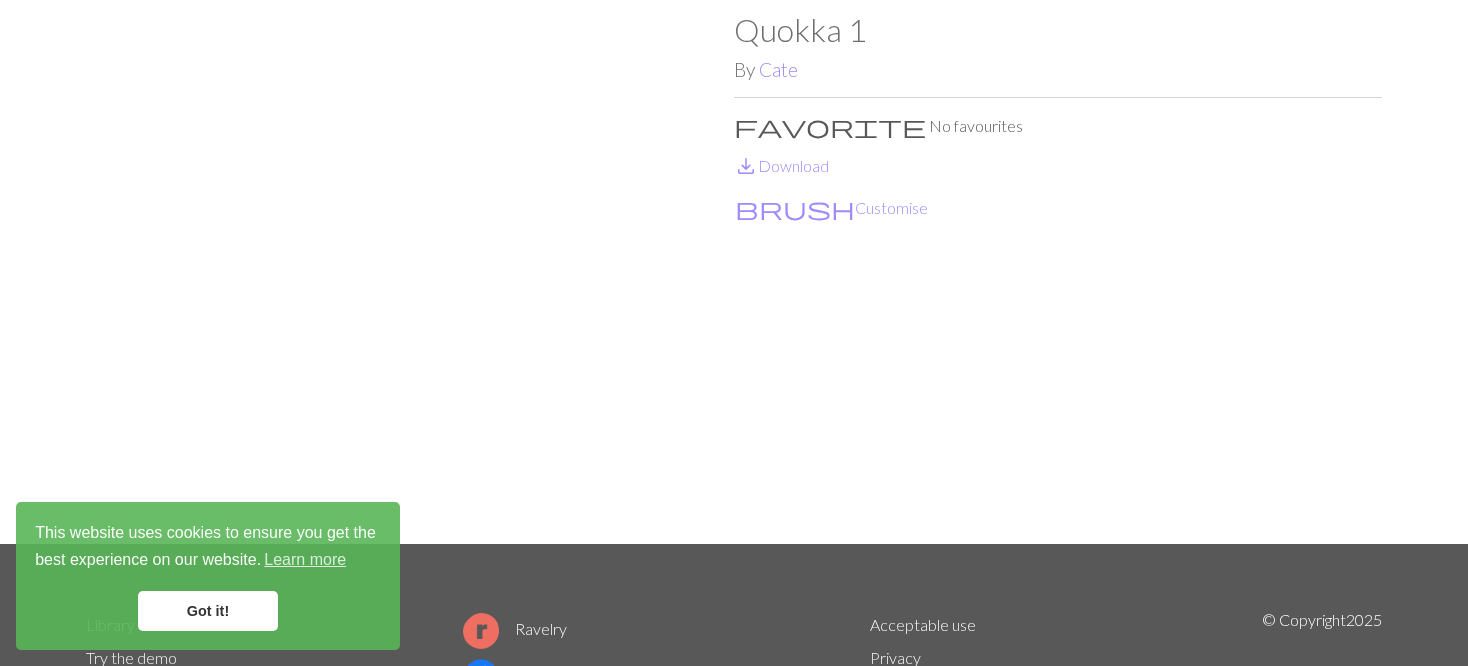 scroll, scrollTop: 0, scrollLeft: 0, axis: both 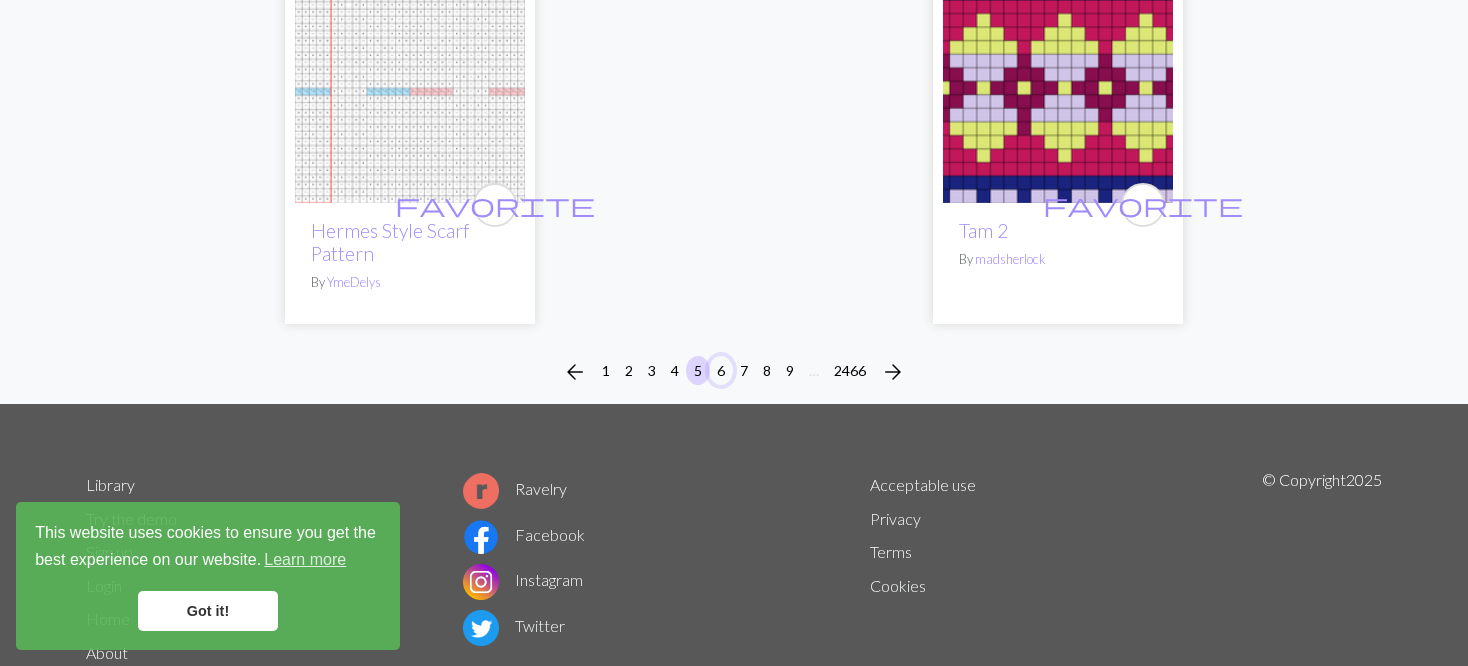 click on "6" at bounding box center (721, 370) 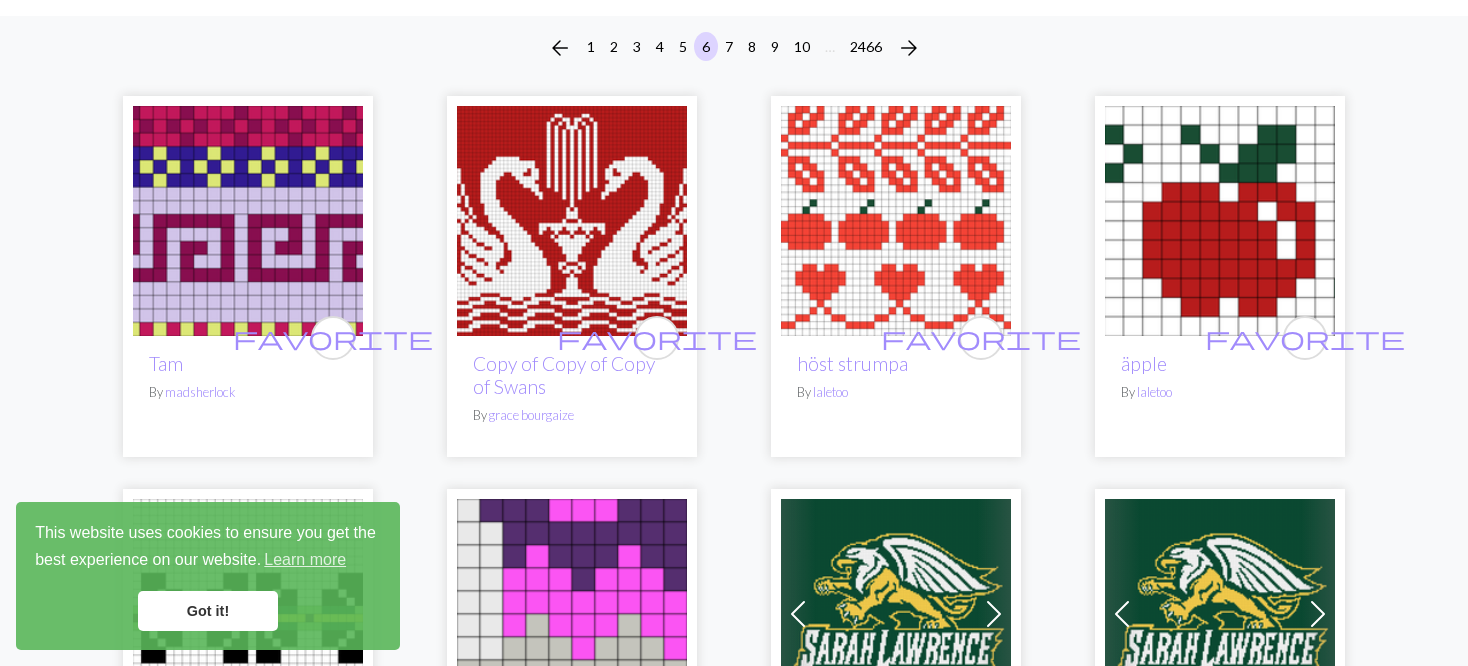 scroll, scrollTop: 200, scrollLeft: 0, axis: vertical 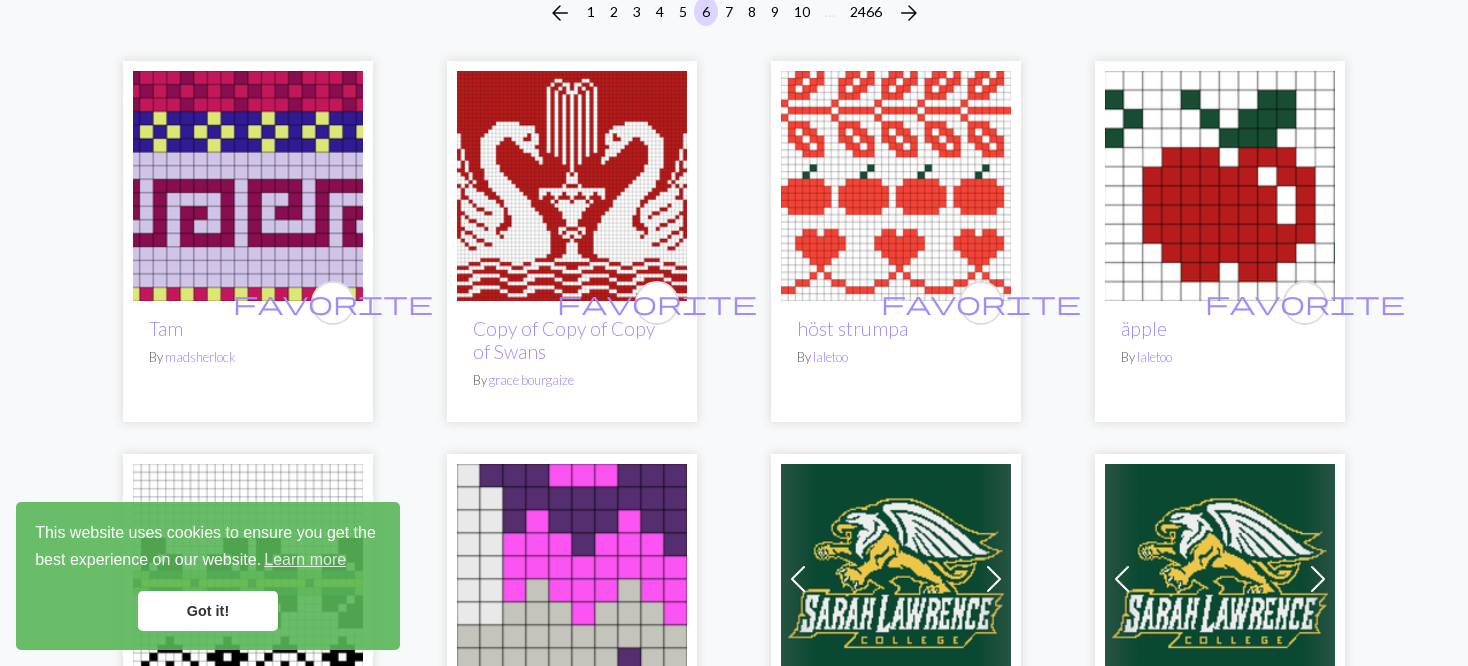 click at bounding box center [896, 186] 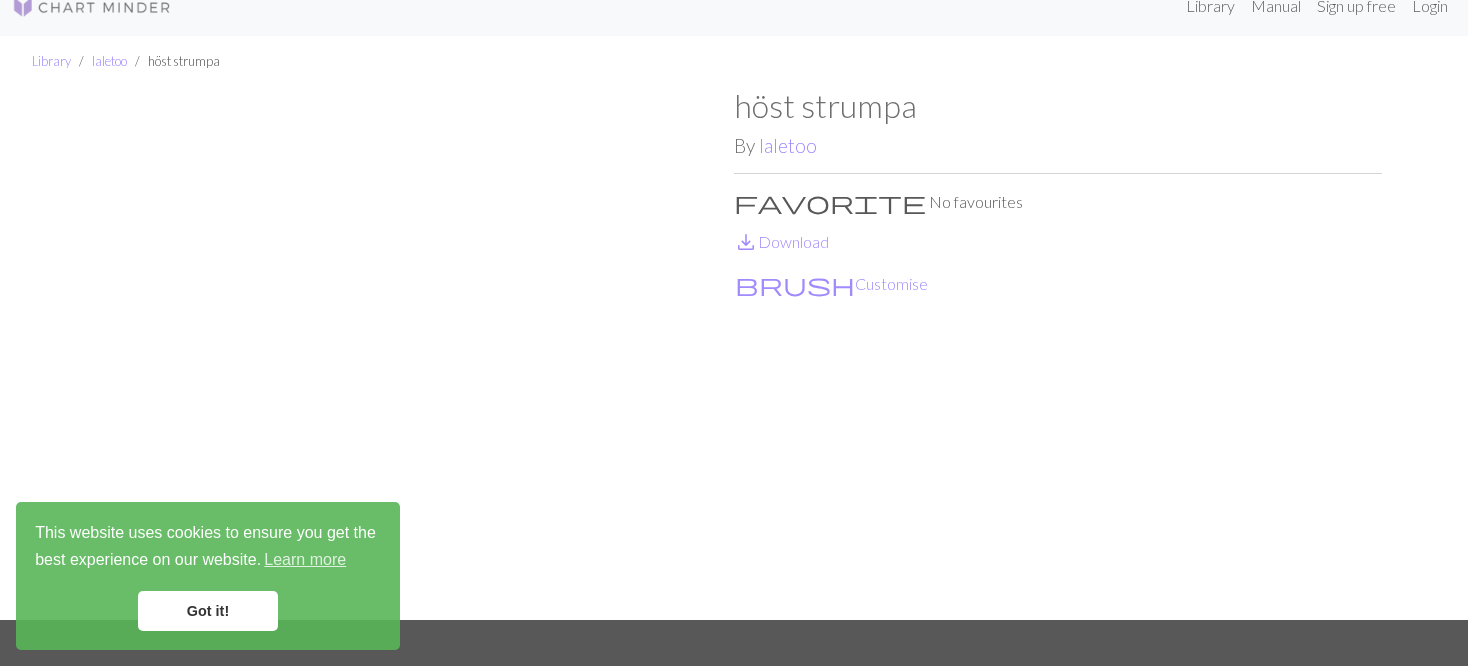 scroll, scrollTop: 0, scrollLeft: 0, axis: both 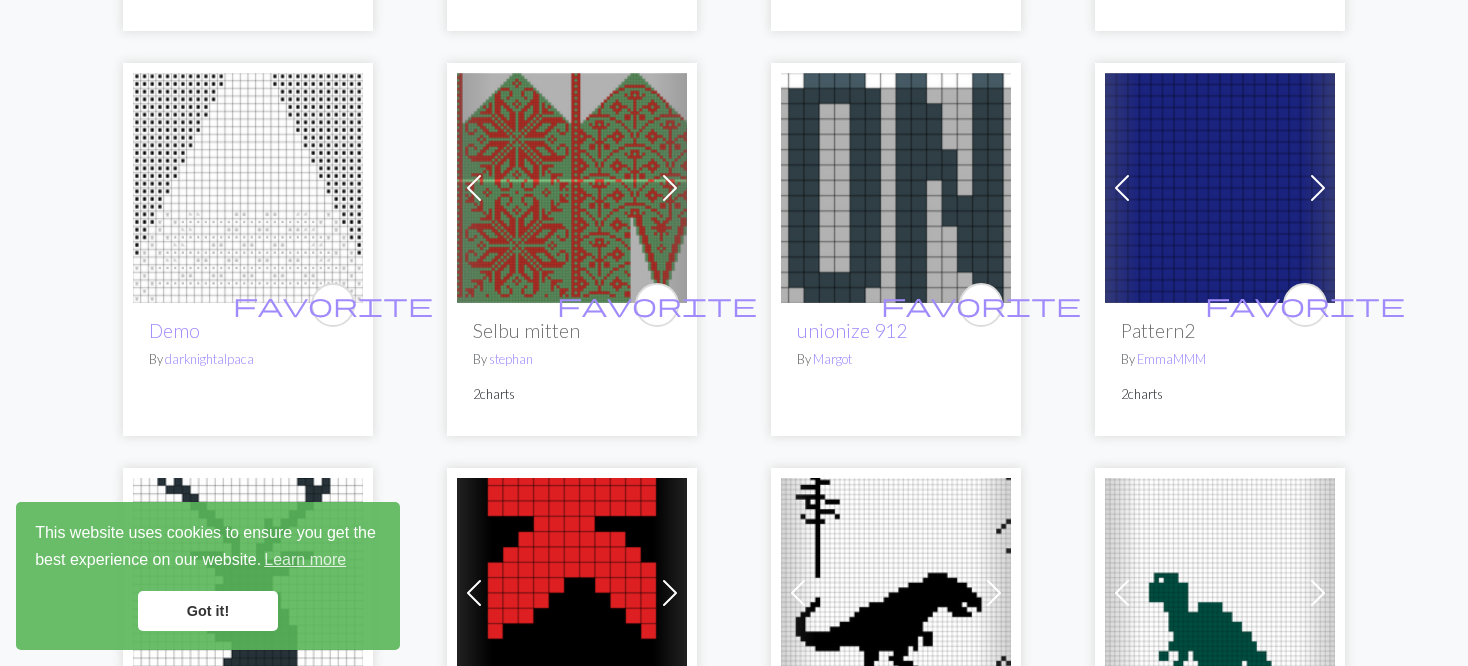 click at bounding box center (1122, 188) 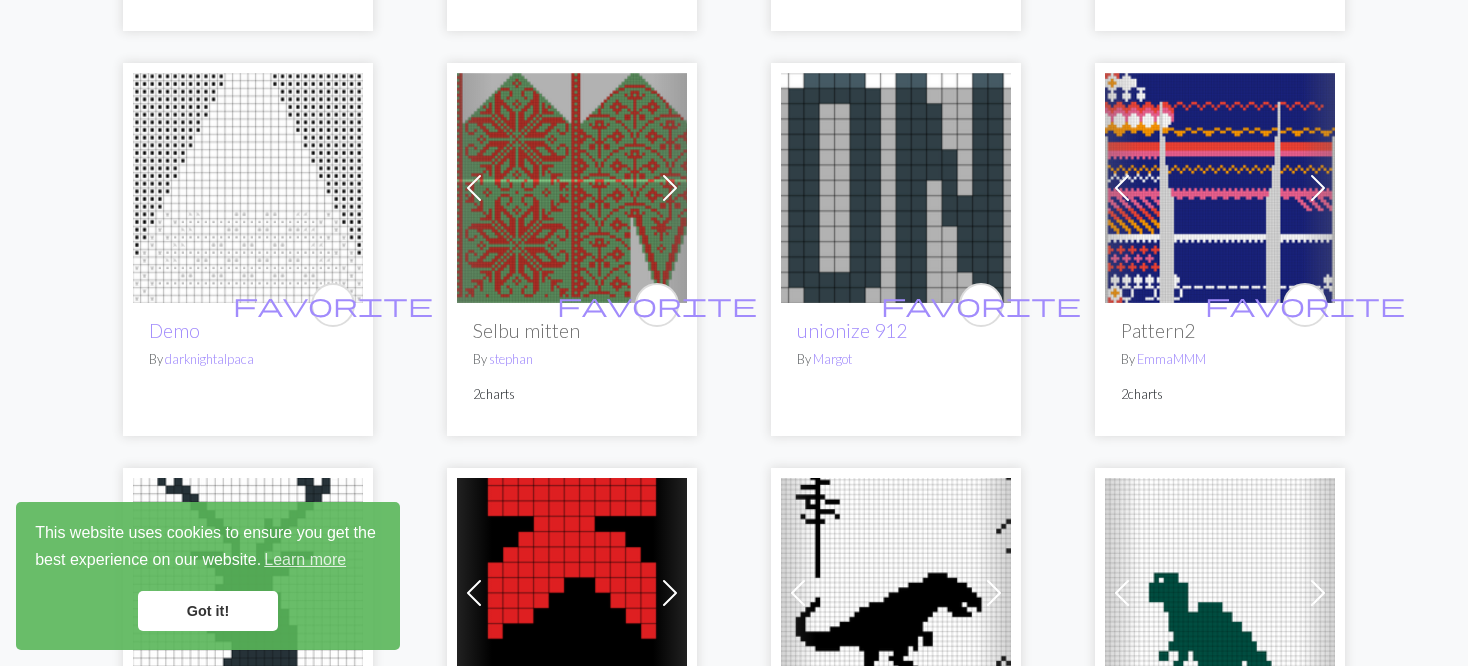 click at bounding box center (1122, 188) 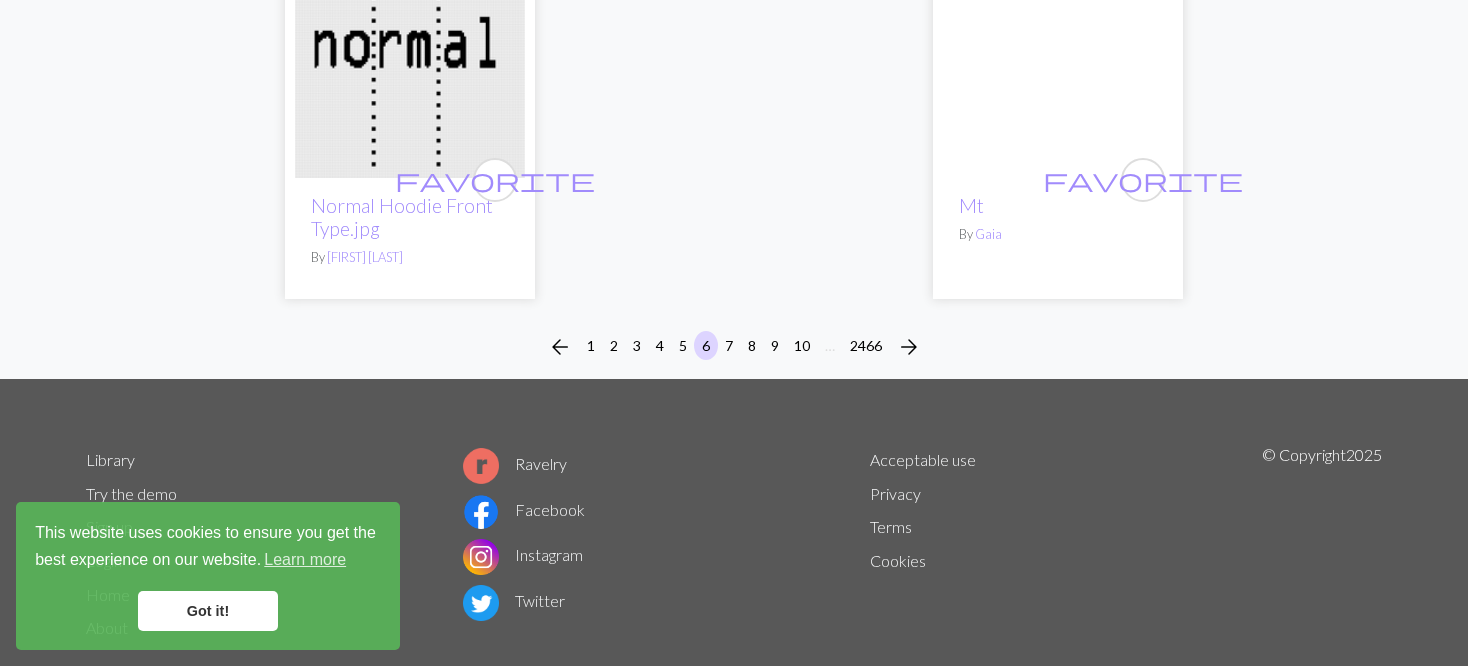 scroll, scrollTop: 5552, scrollLeft: 0, axis: vertical 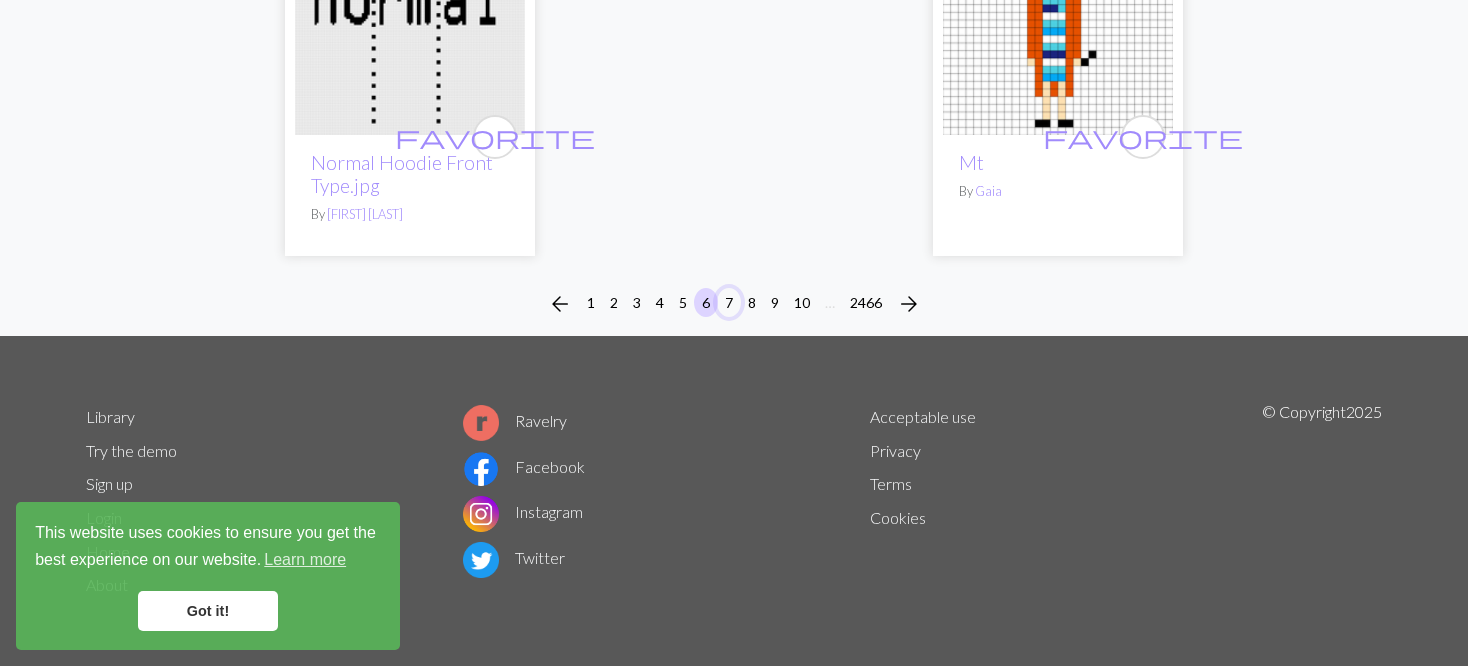 click on "7" at bounding box center [729, 302] 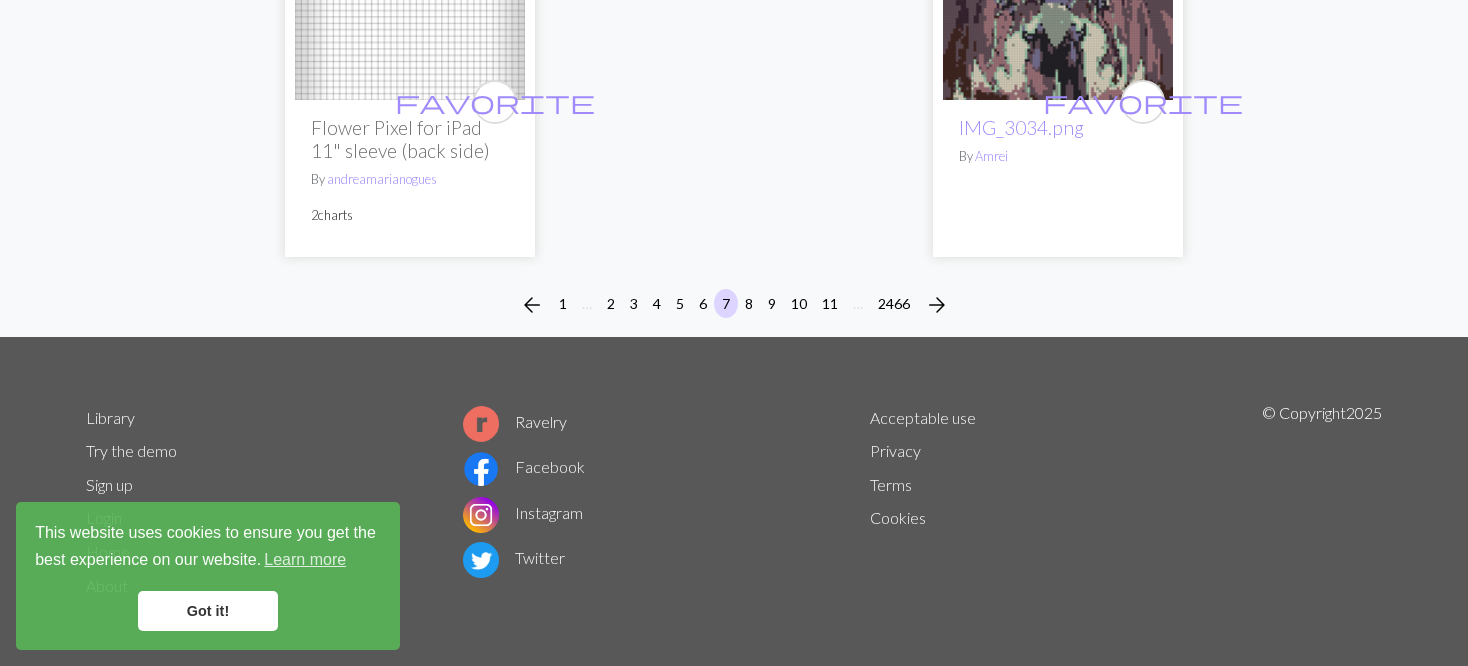 scroll, scrollTop: 5275, scrollLeft: 0, axis: vertical 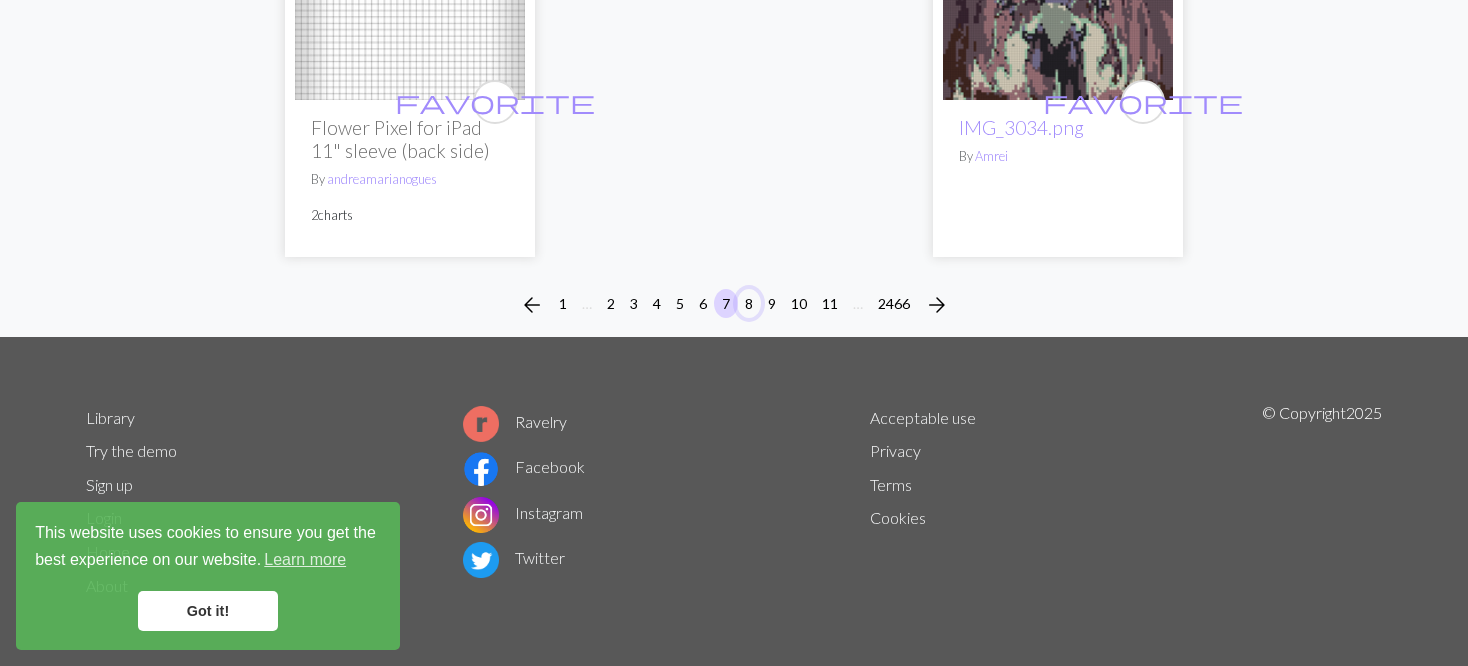 click on "8" at bounding box center (749, 303) 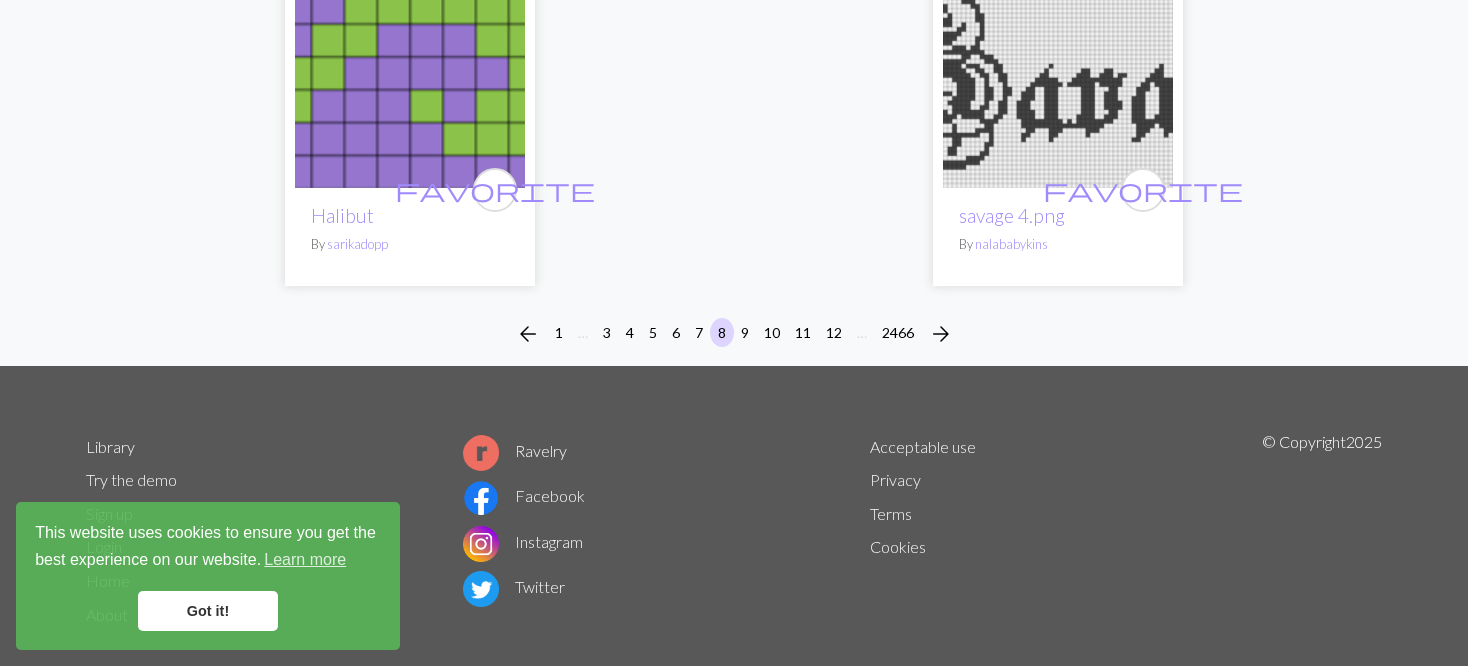 scroll, scrollTop: 5275, scrollLeft: 0, axis: vertical 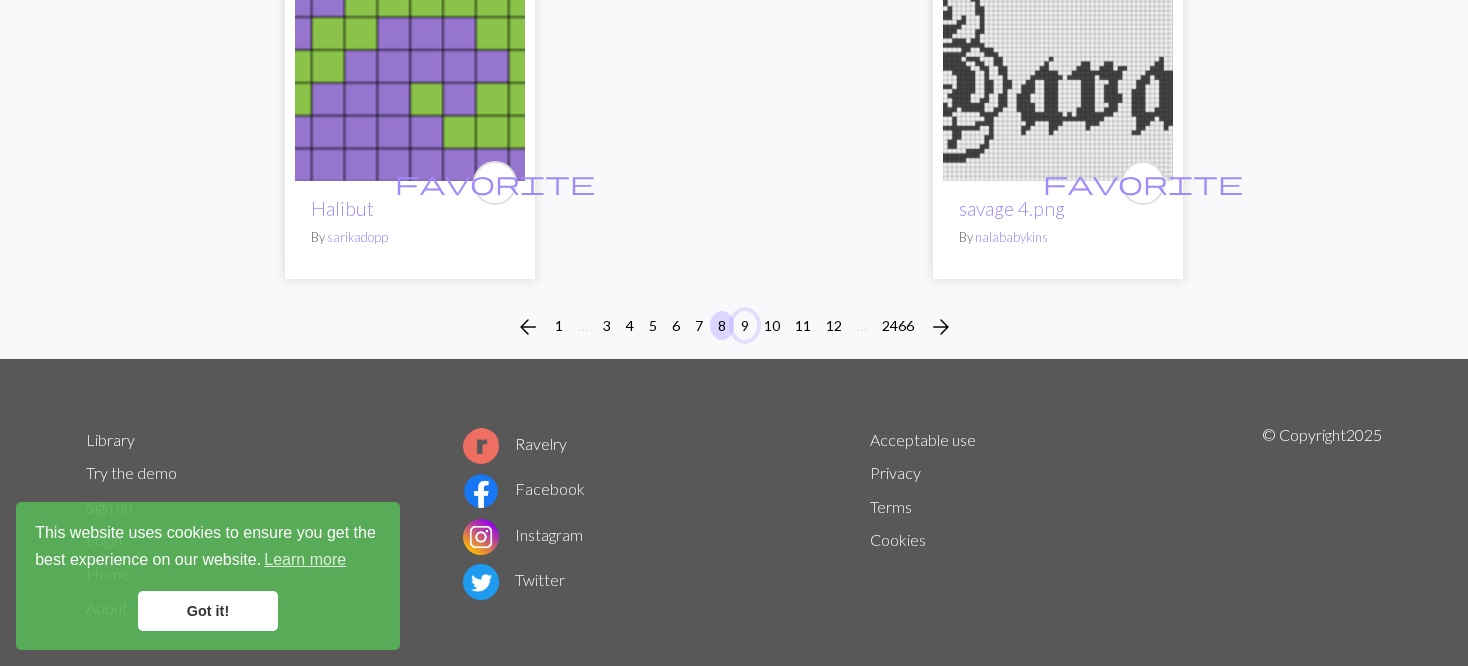 click on "9" at bounding box center (745, 325) 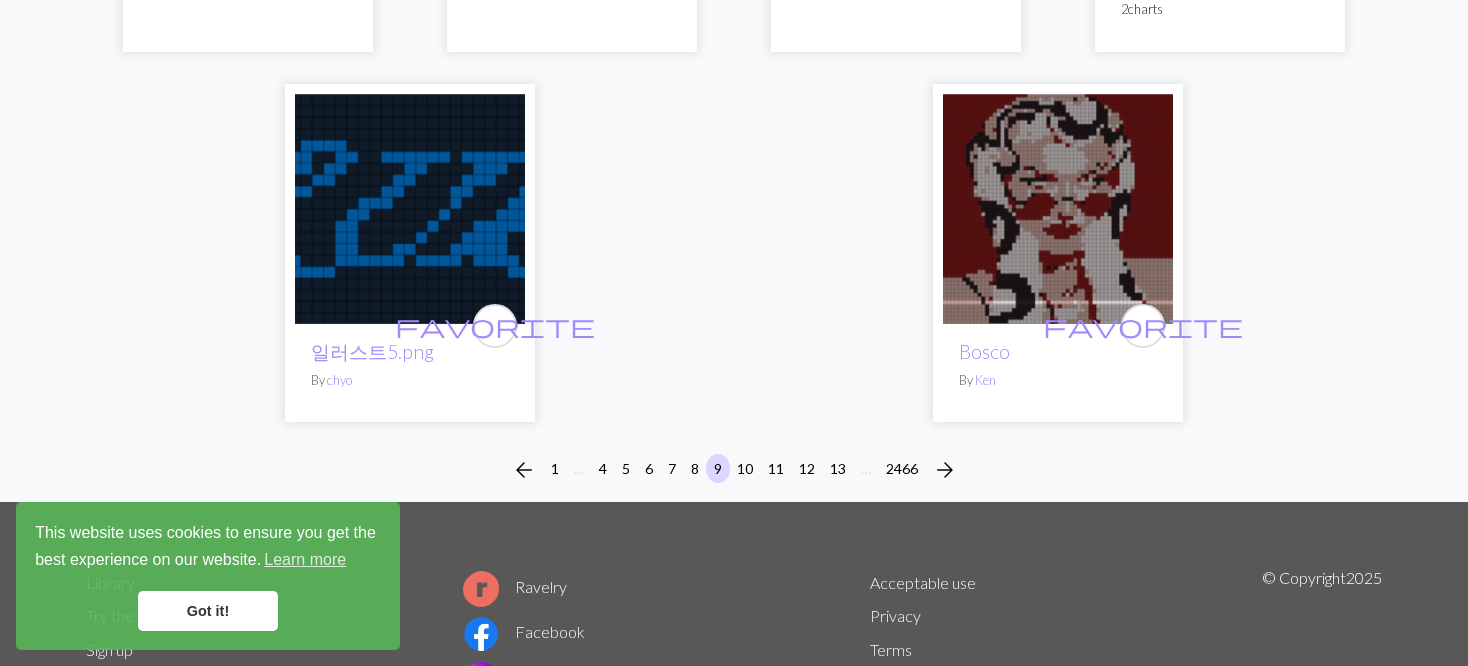 scroll, scrollTop: 5200, scrollLeft: 0, axis: vertical 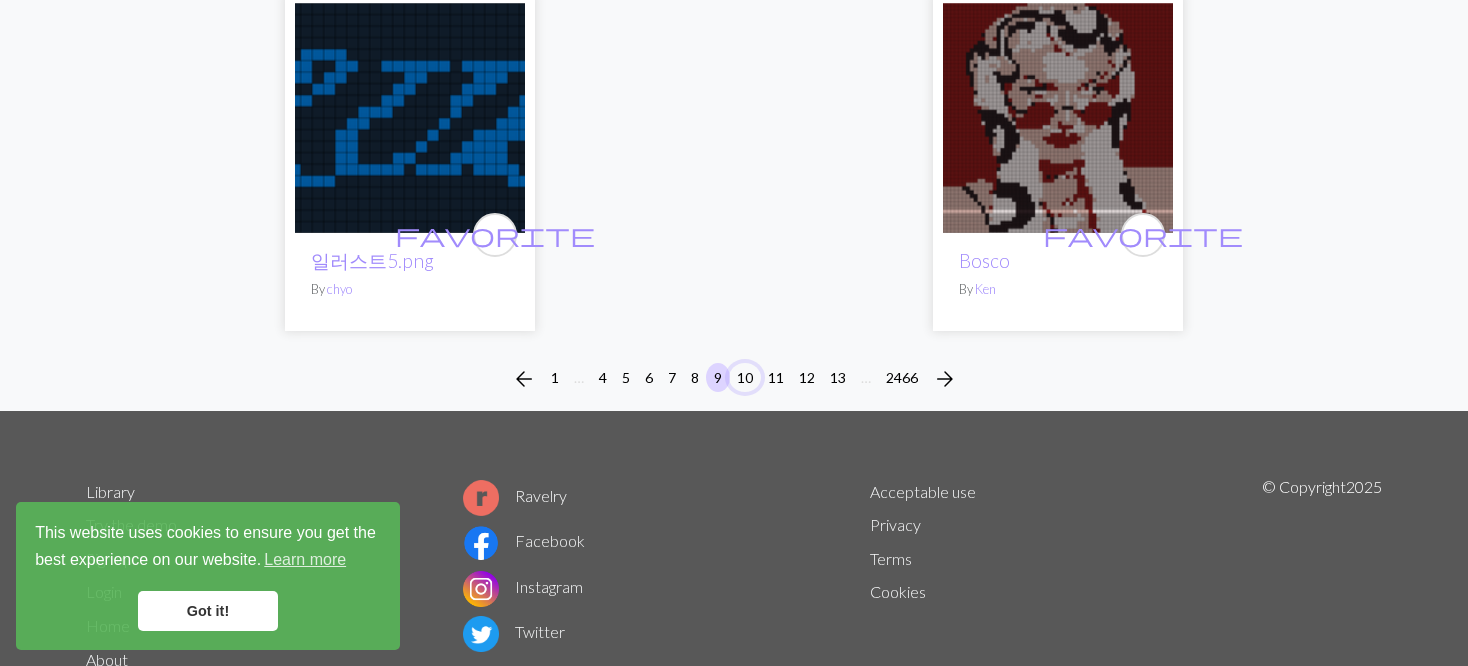 click on "10" at bounding box center (745, 377) 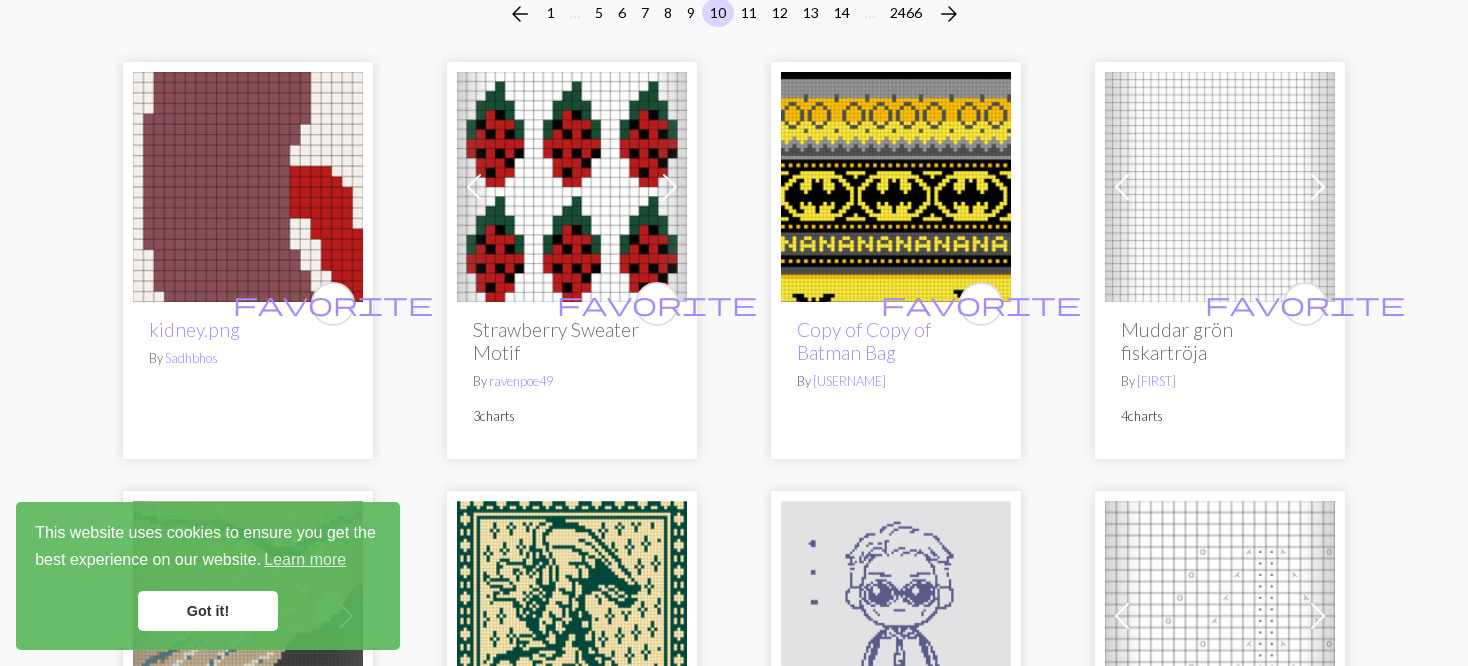 scroll, scrollTop: 200, scrollLeft: 0, axis: vertical 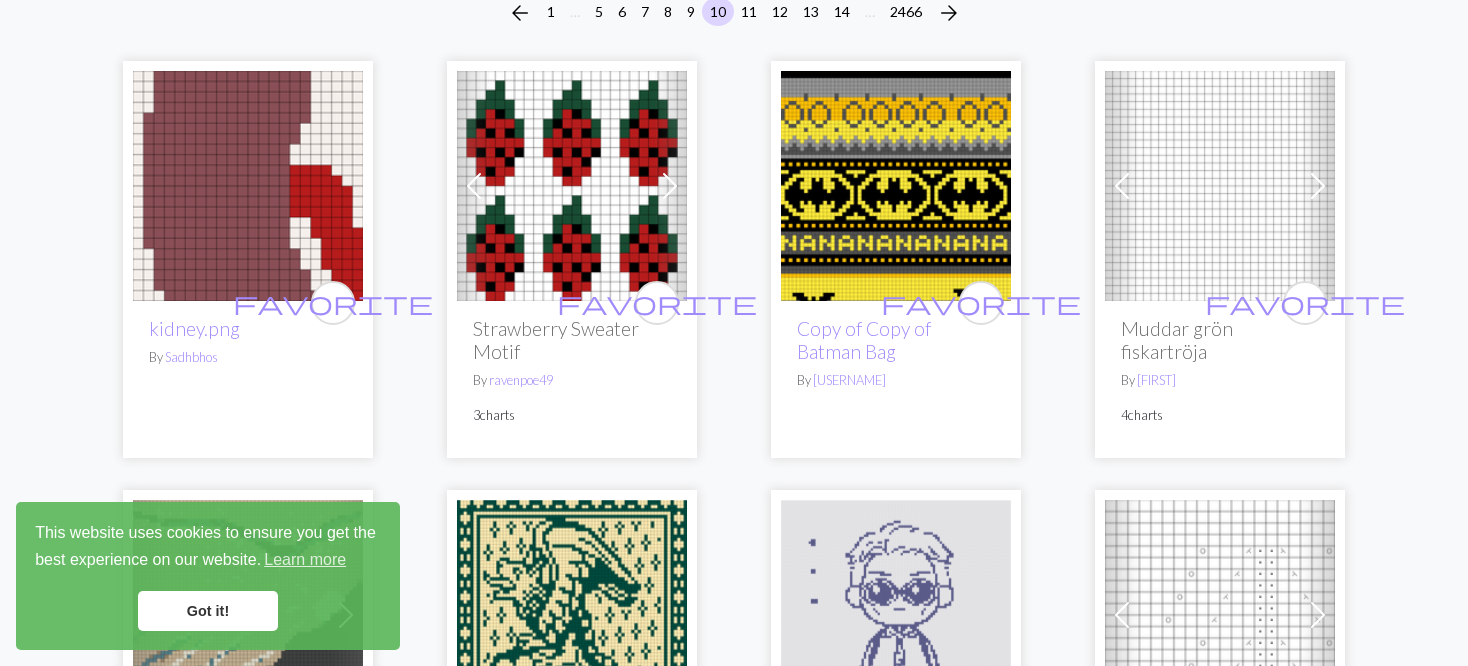 click on "Previous" at bounding box center (1122, 186) 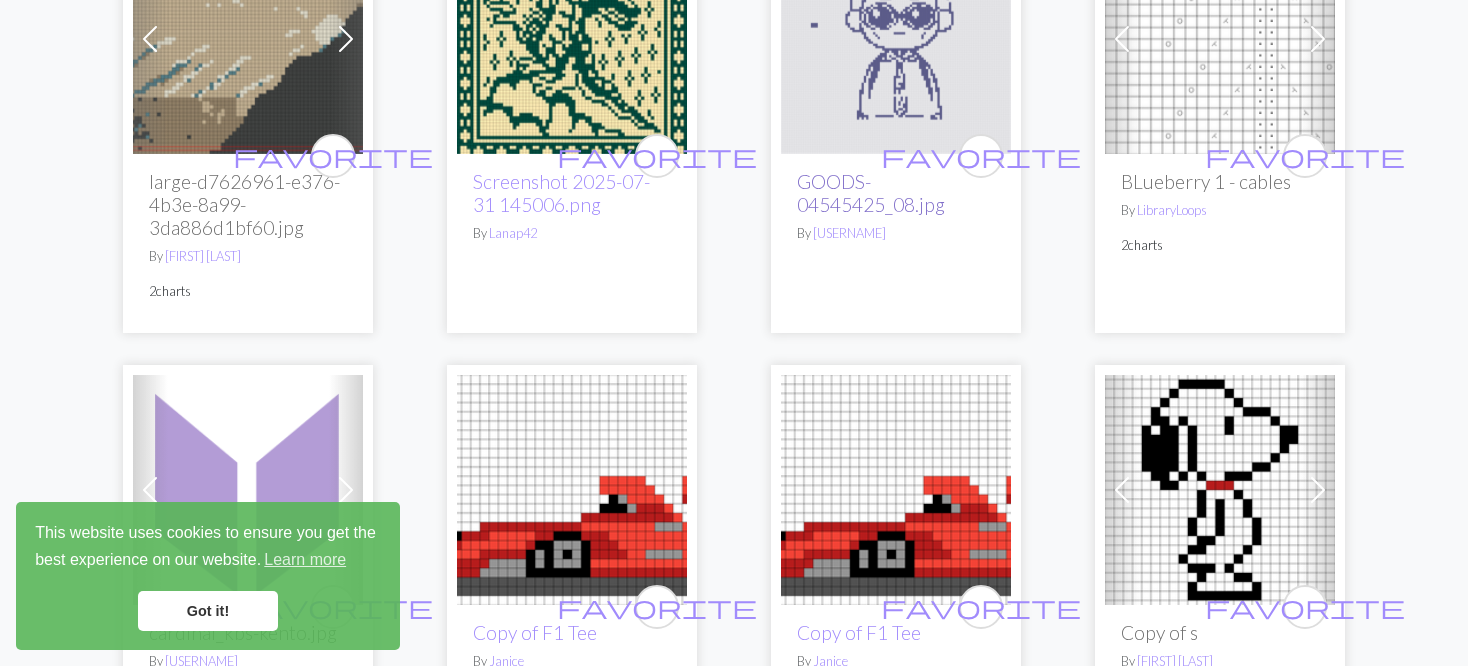 scroll, scrollTop: 700, scrollLeft: 0, axis: vertical 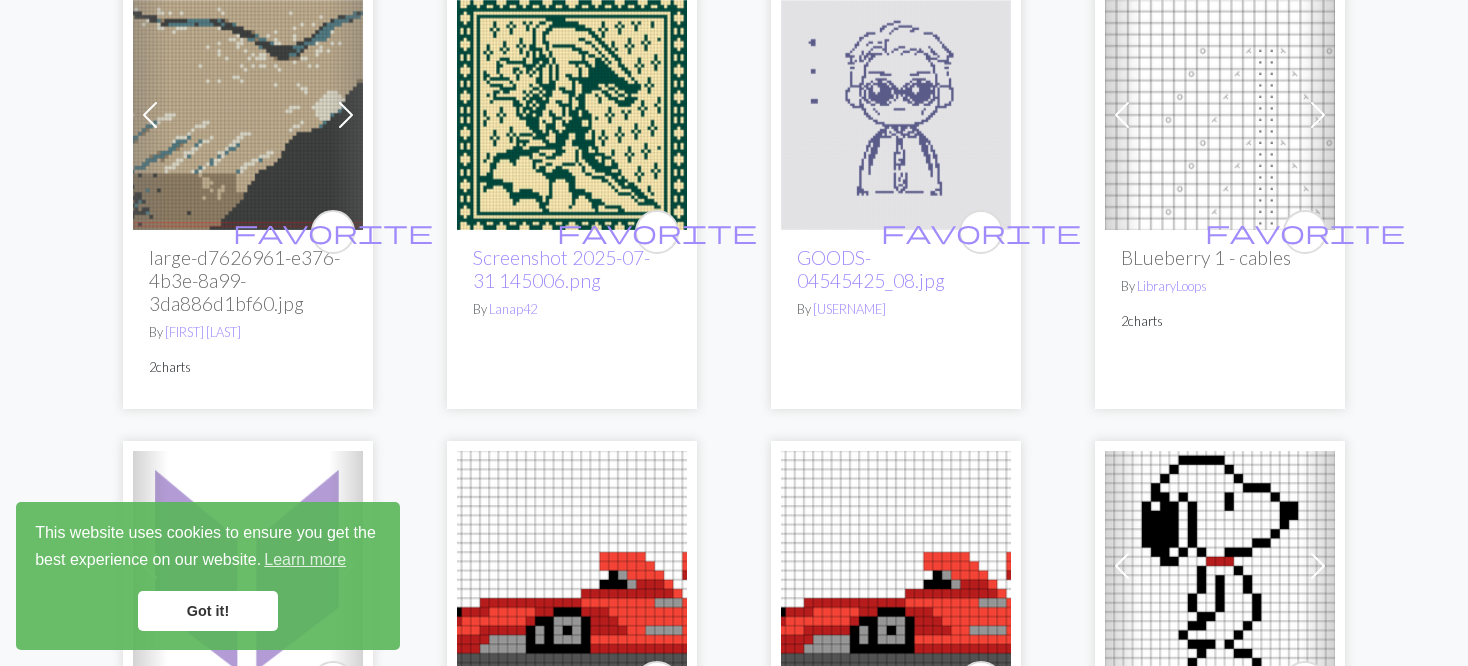 click at bounding box center [1122, 115] 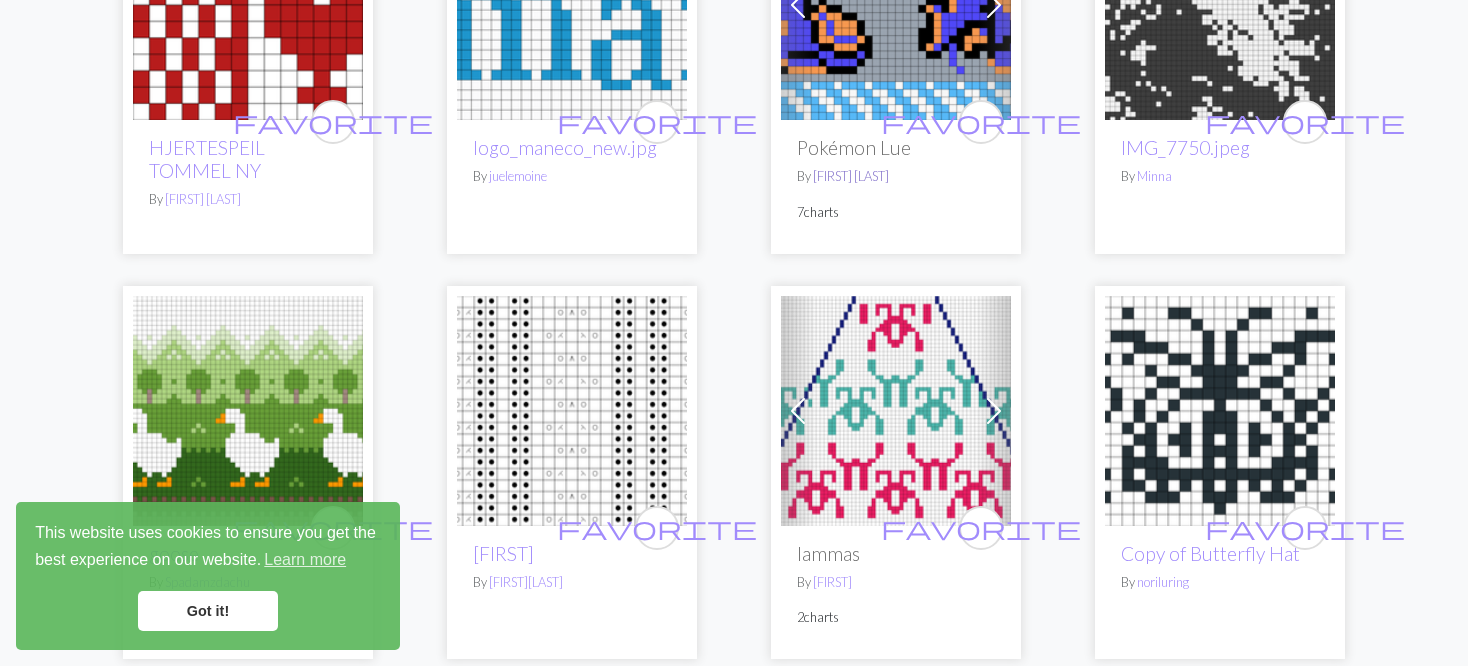 scroll, scrollTop: 2600, scrollLeft: 0, axis: vertical 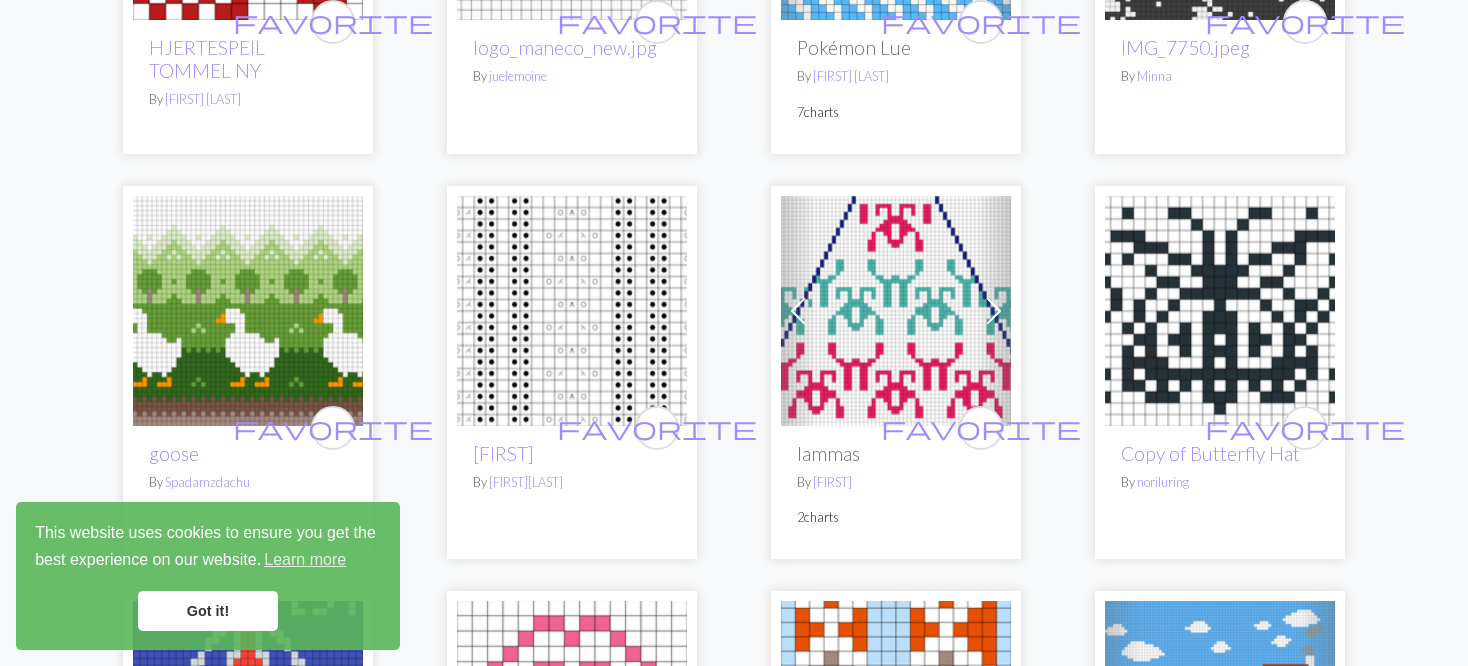 click at bounding box center (896, 311) 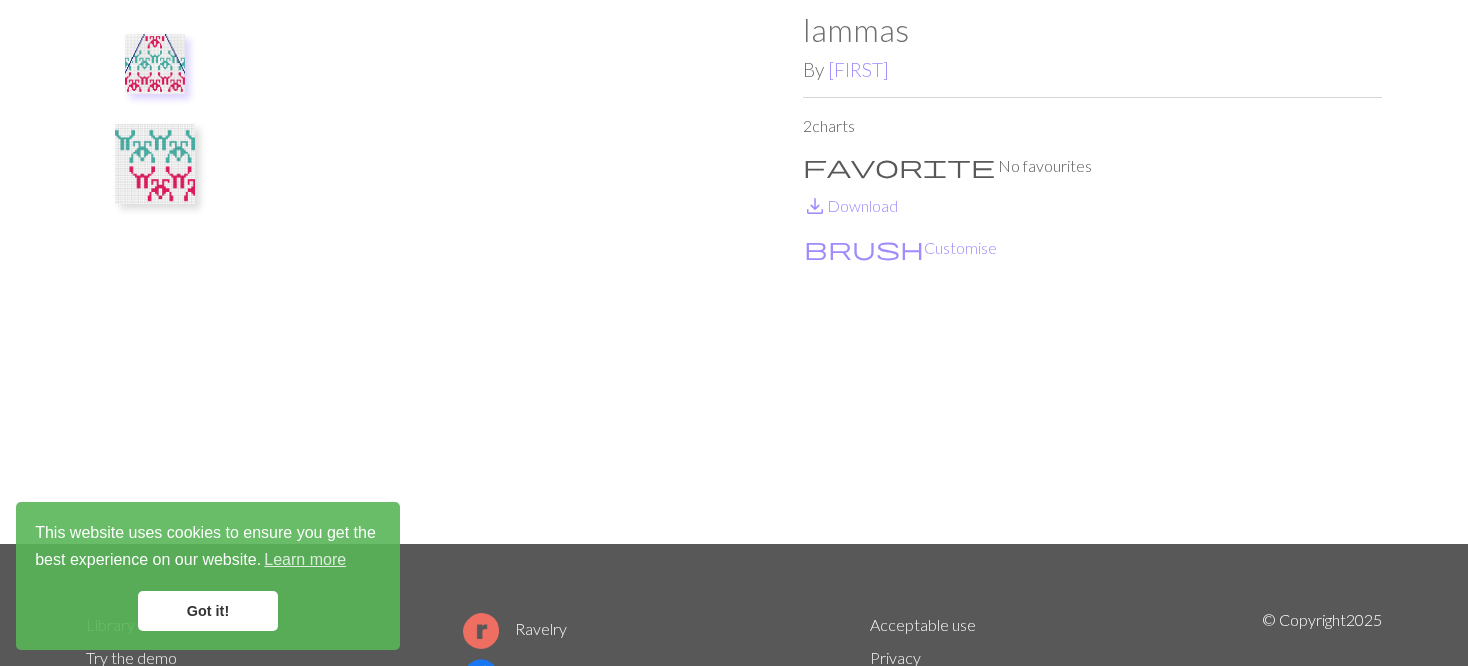 scroll, scrollTop: 0, scrollLeft: 0, axis: both 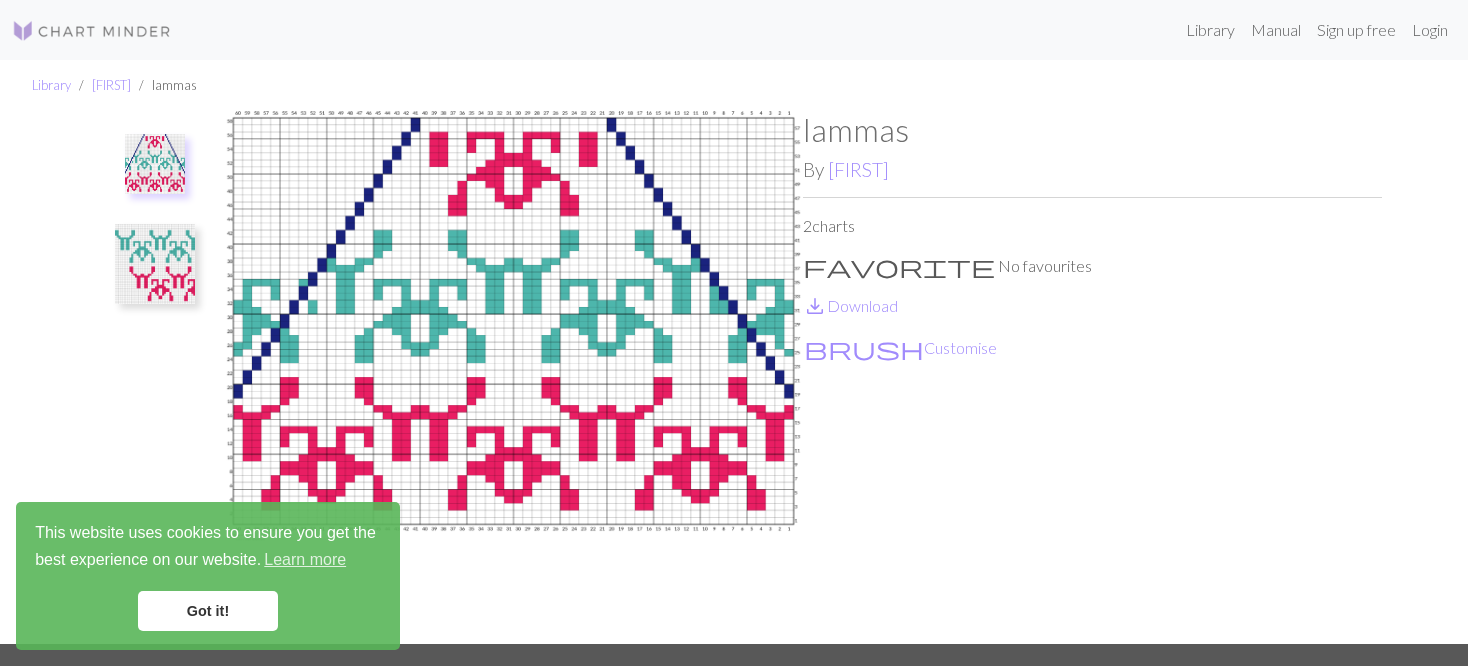 click at bounding box center [155, 264] 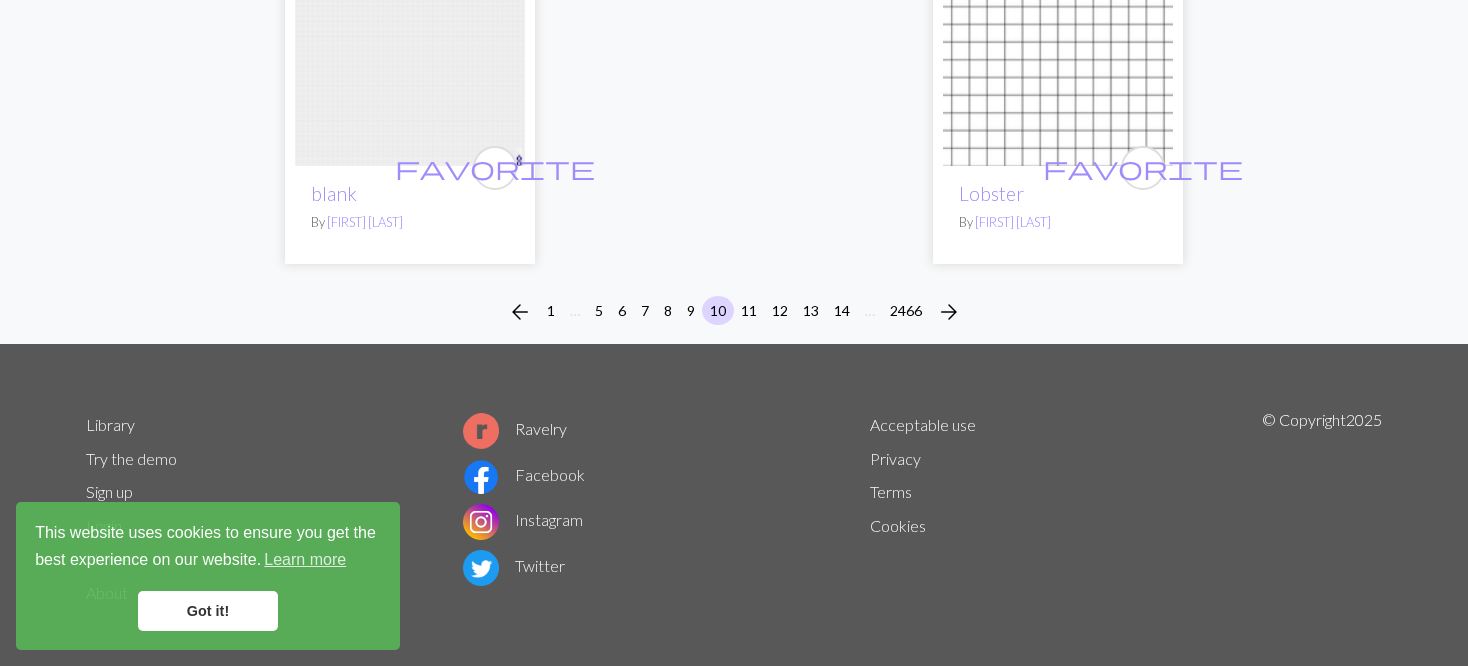 scroll, scrollTop: 5299, scrollLeft: 0, axis: vertical 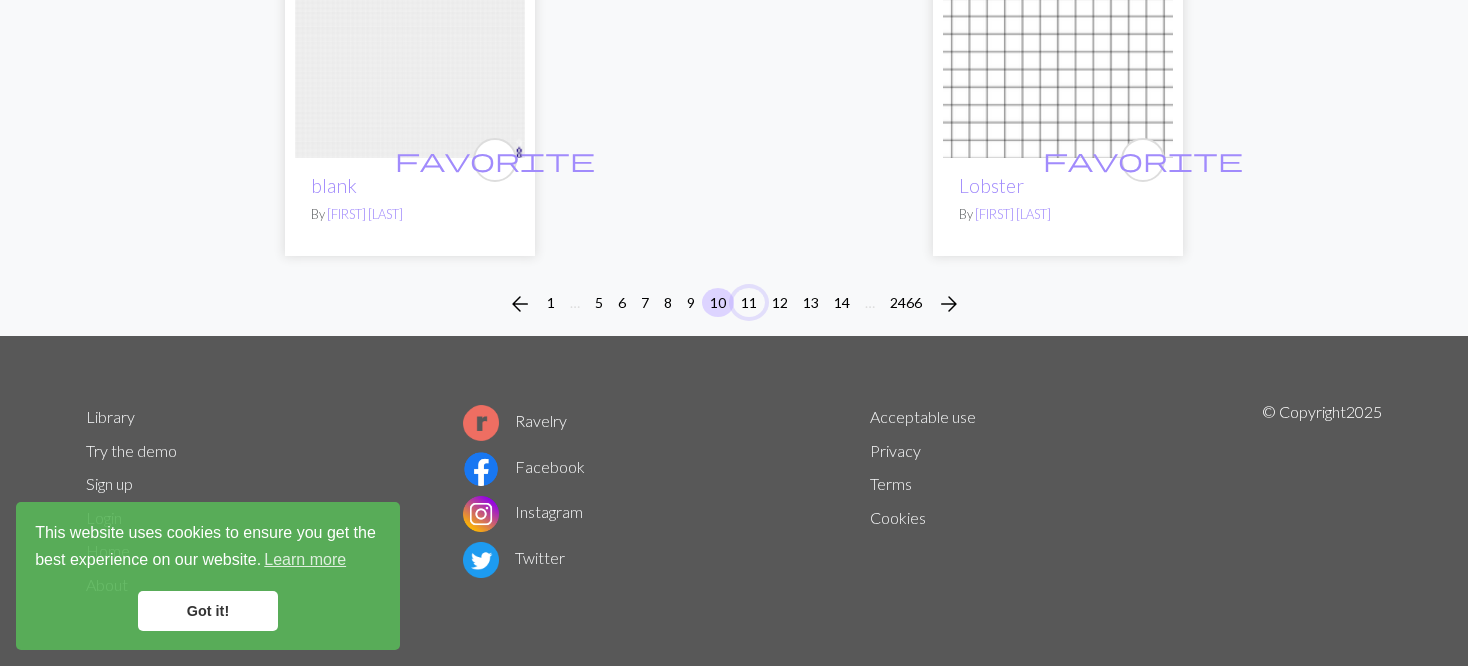click on "11" at bounding box center [749, 302] 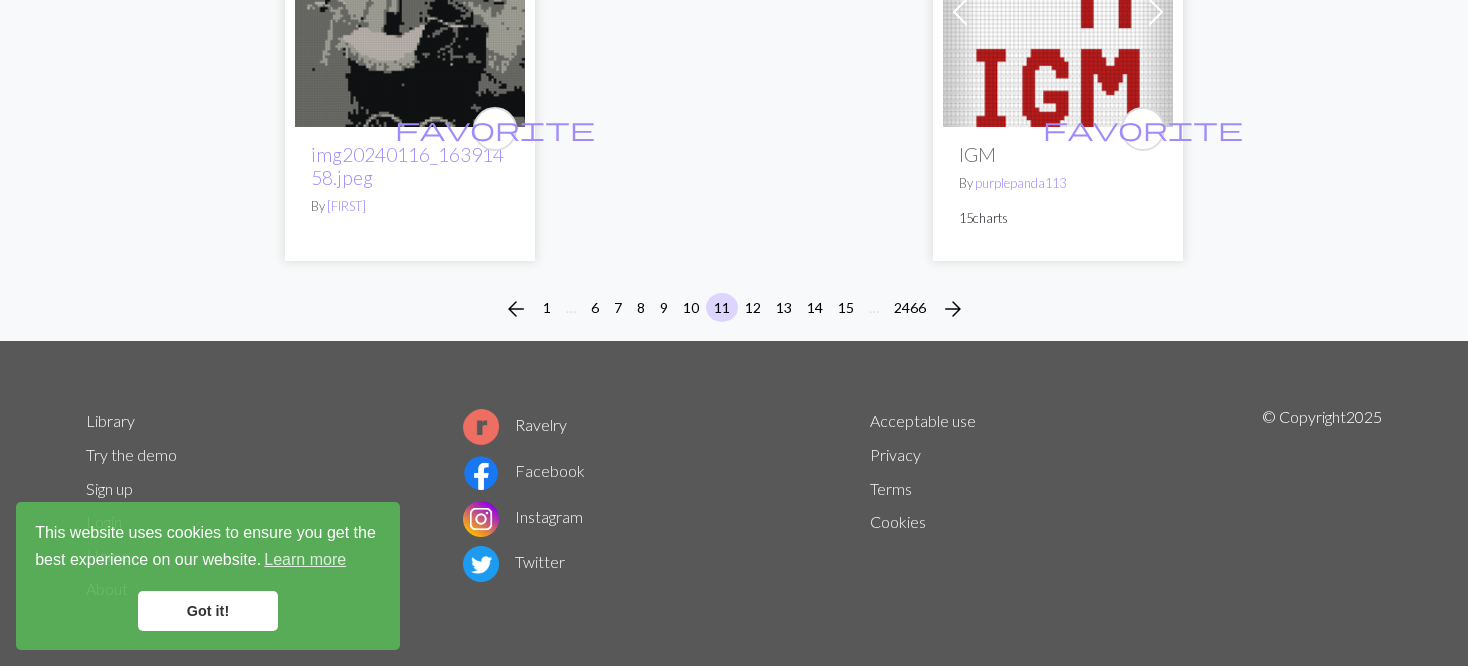 scroll, scrollTop: 5273, scrollLeft: 0, axis: vertical 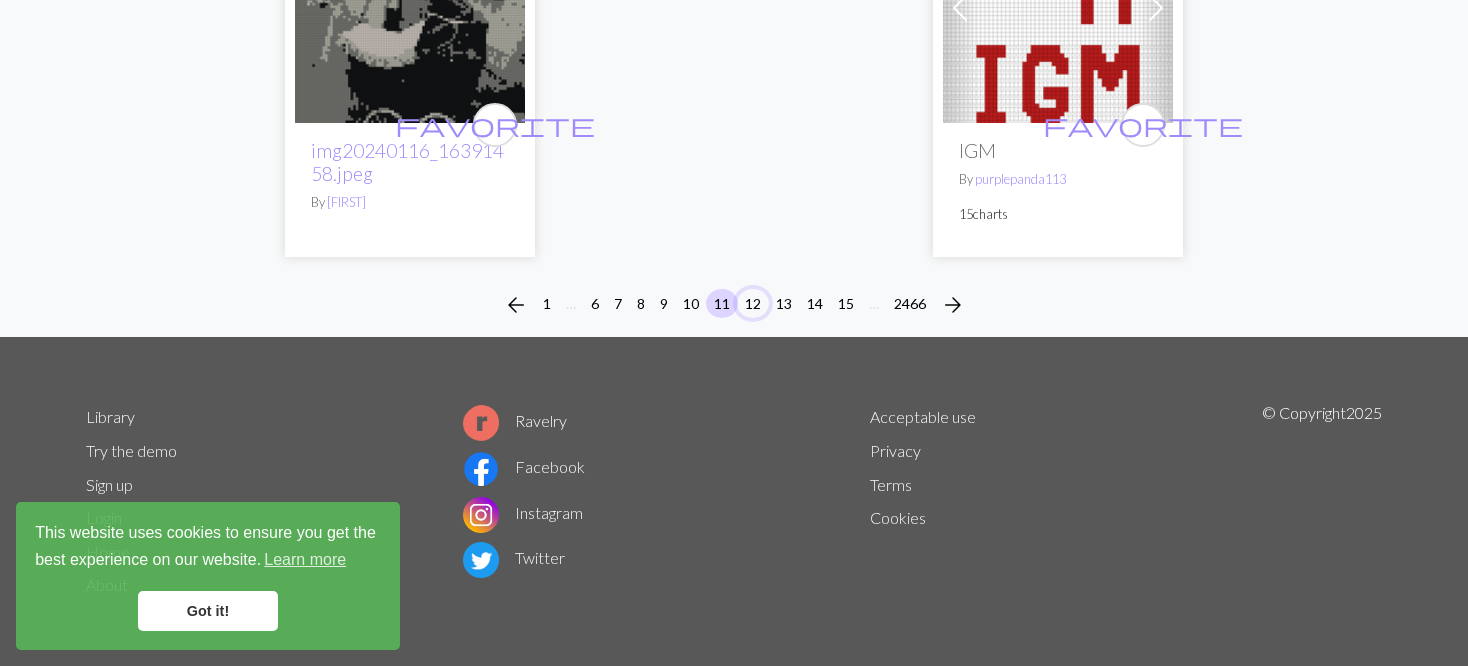 click on "12" at bounding box center (753, 303) 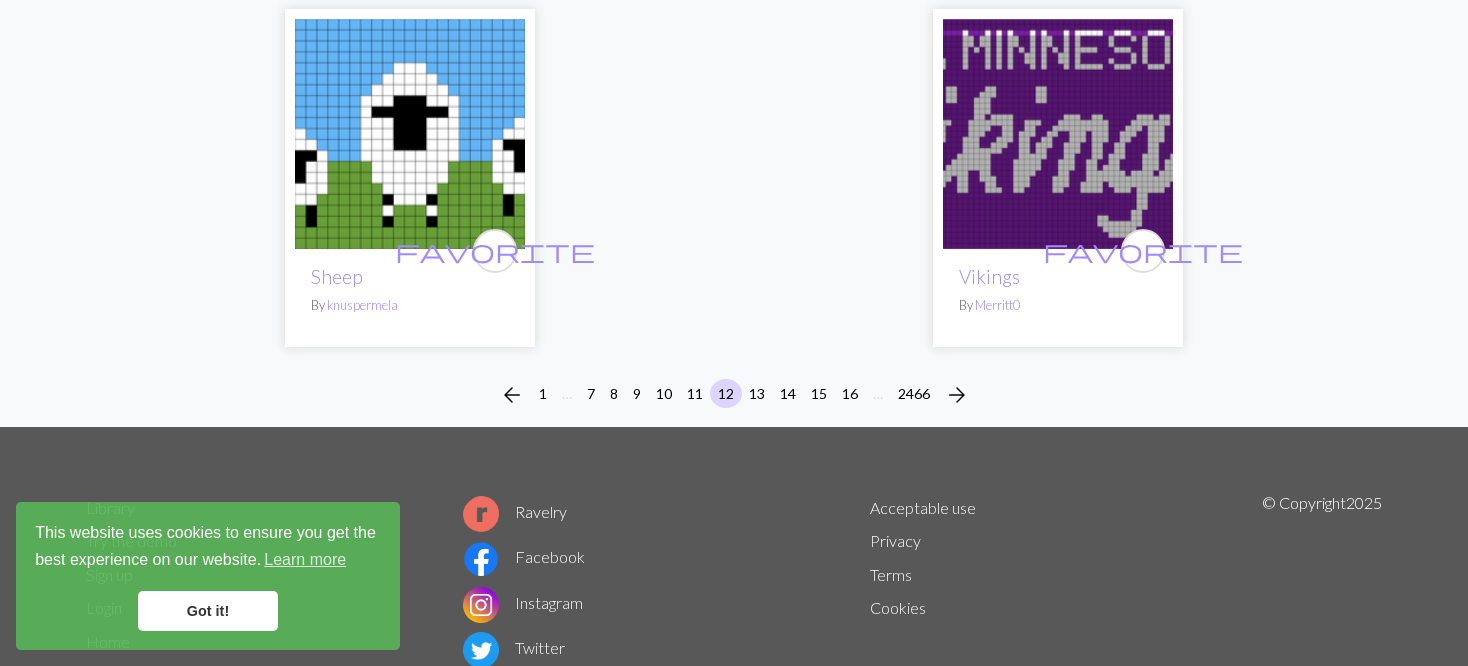 scroll, scrollTop: 5300, scrollLeft: 0, axis: vertical 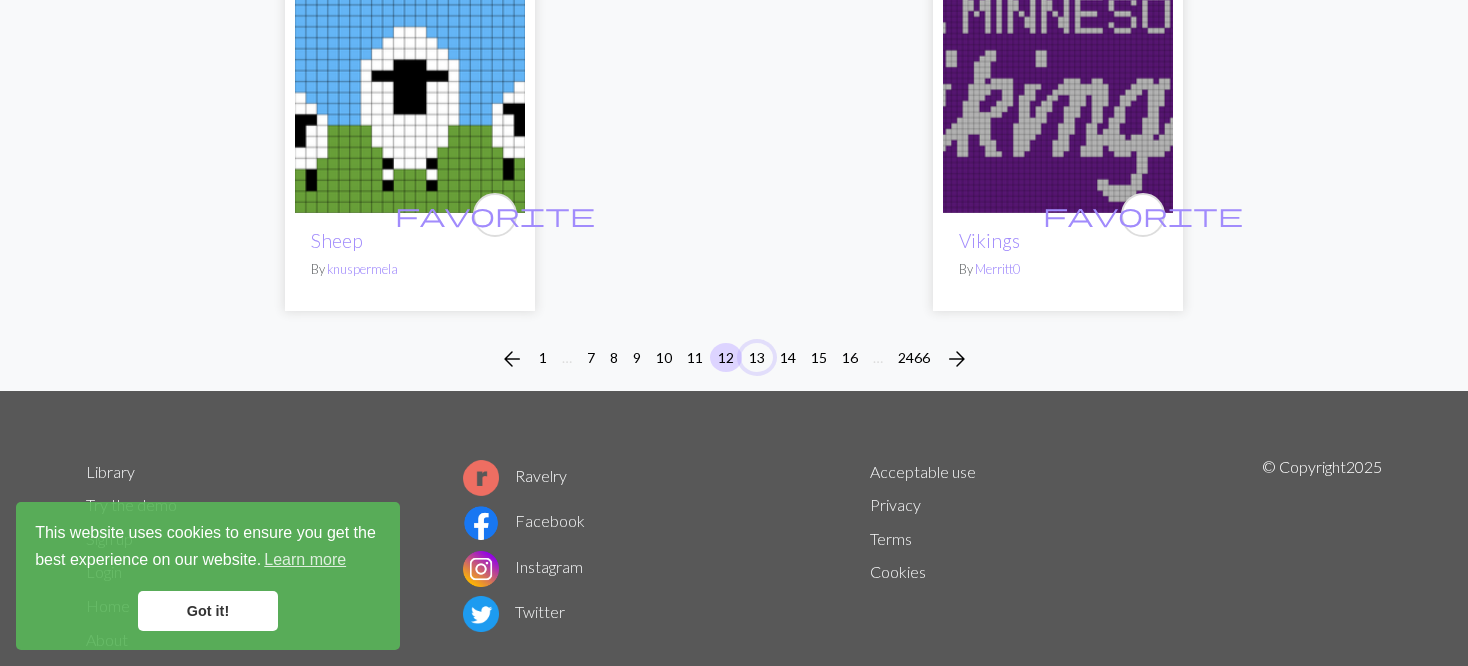 click on "13" at bounding box center [757, 357] 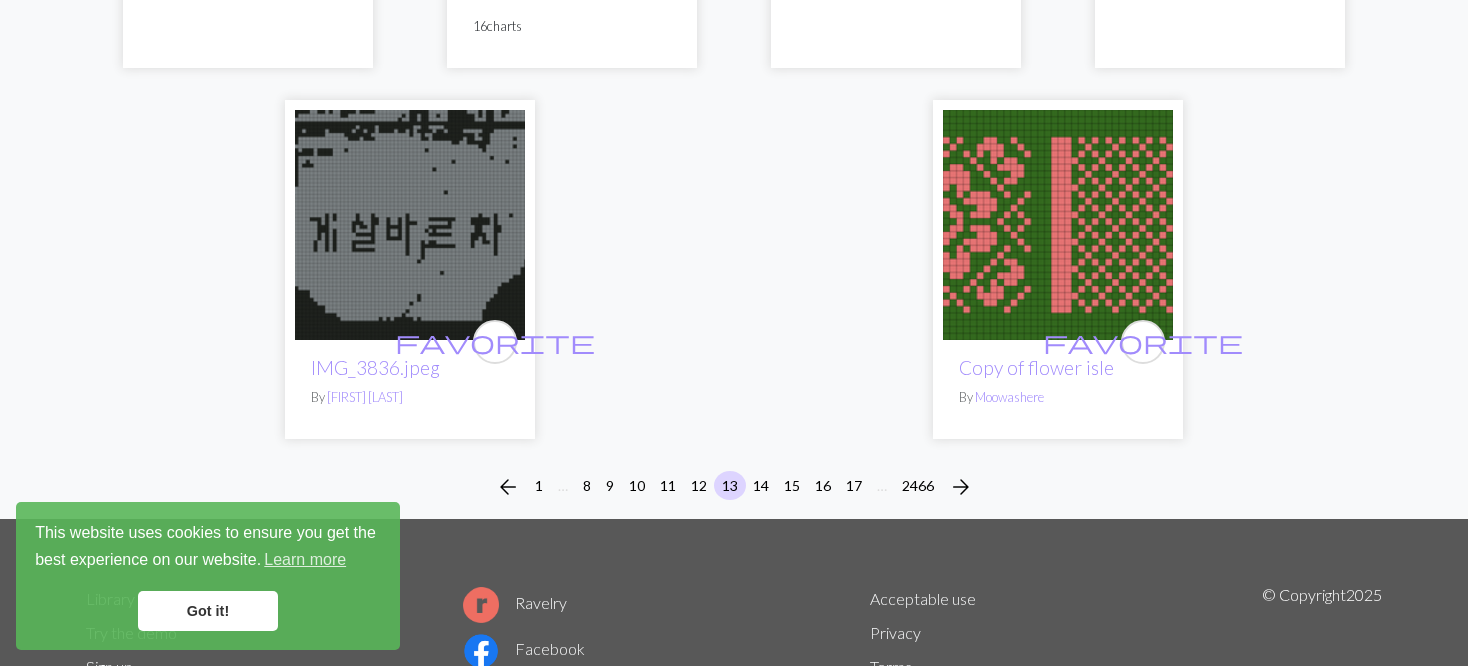 scroll, scrollTop: 5100, scrollLeft: 0, axis: vertical 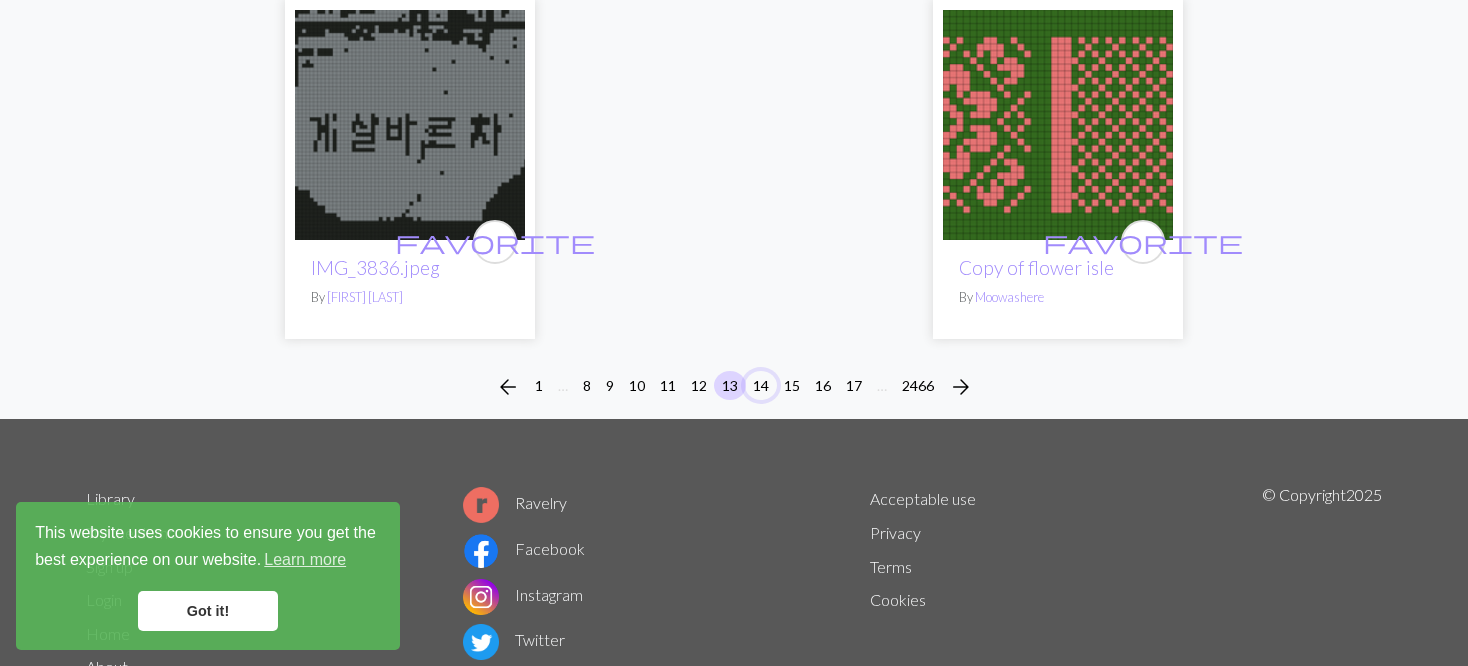 click on "14" at bounding box center (761, 385) 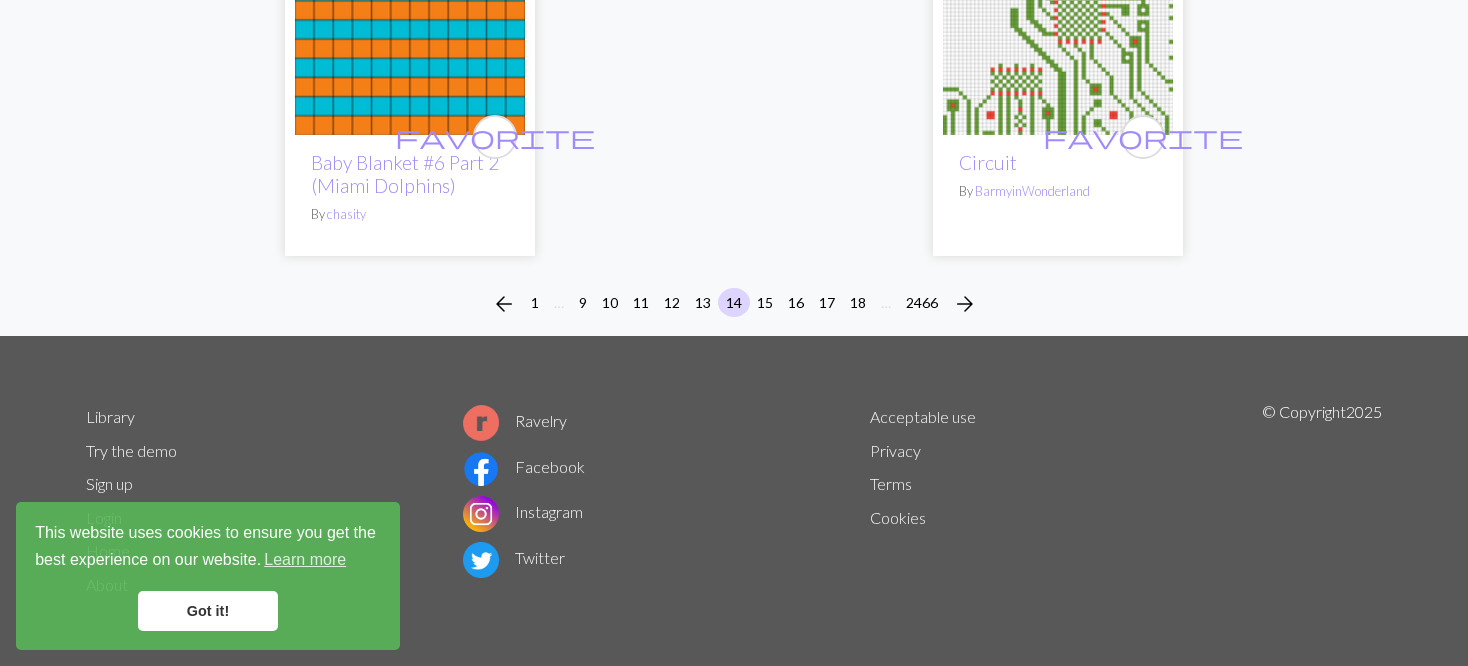 scroll, scrollTop: 5146, scrollLeft: 0, axis: vertical 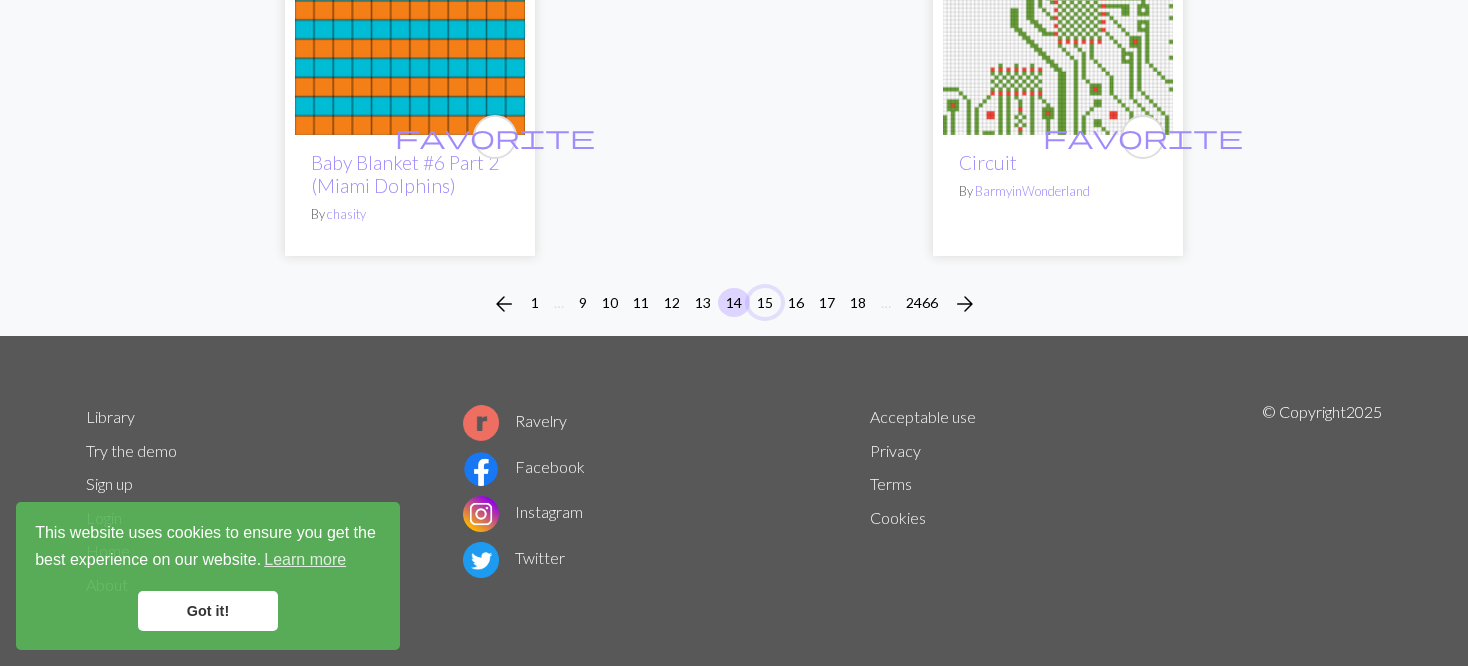 click on "15" at bounding box center [765, 302] 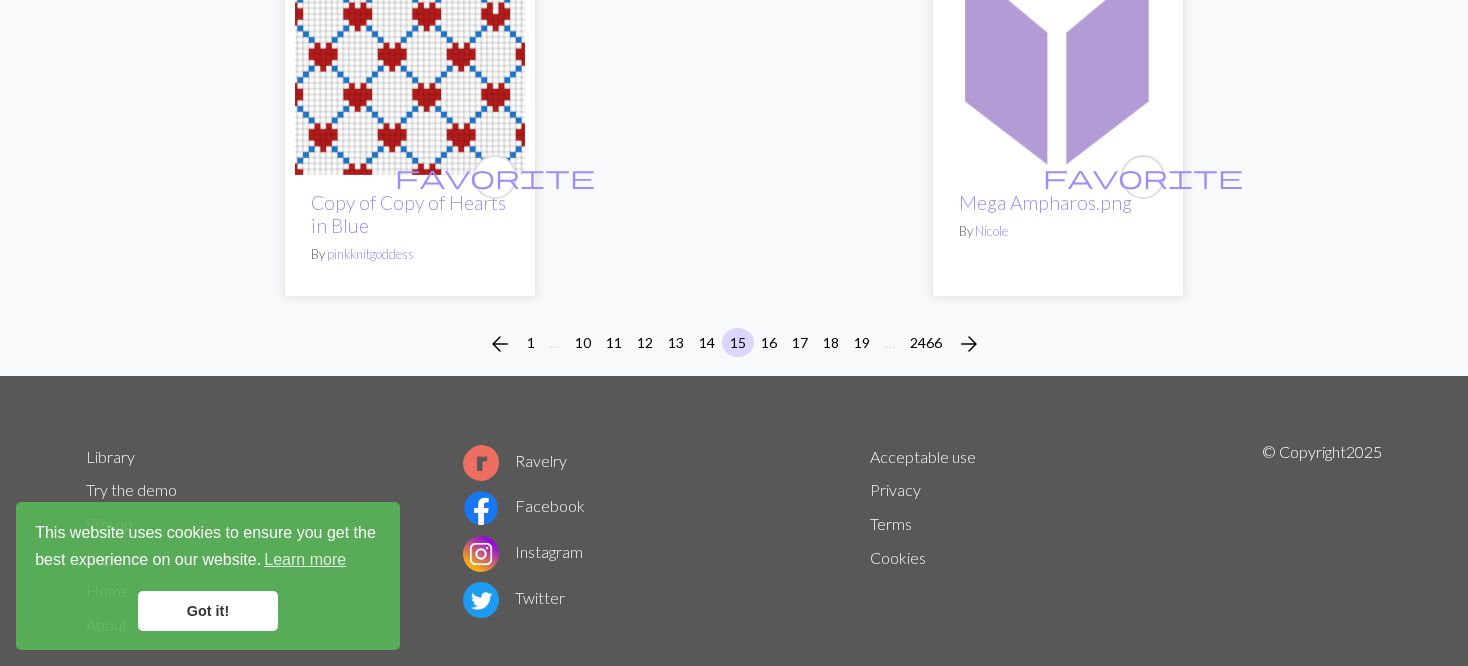 scroll, scrollTop: 5144, scrollLeft: 0, axis: vertical 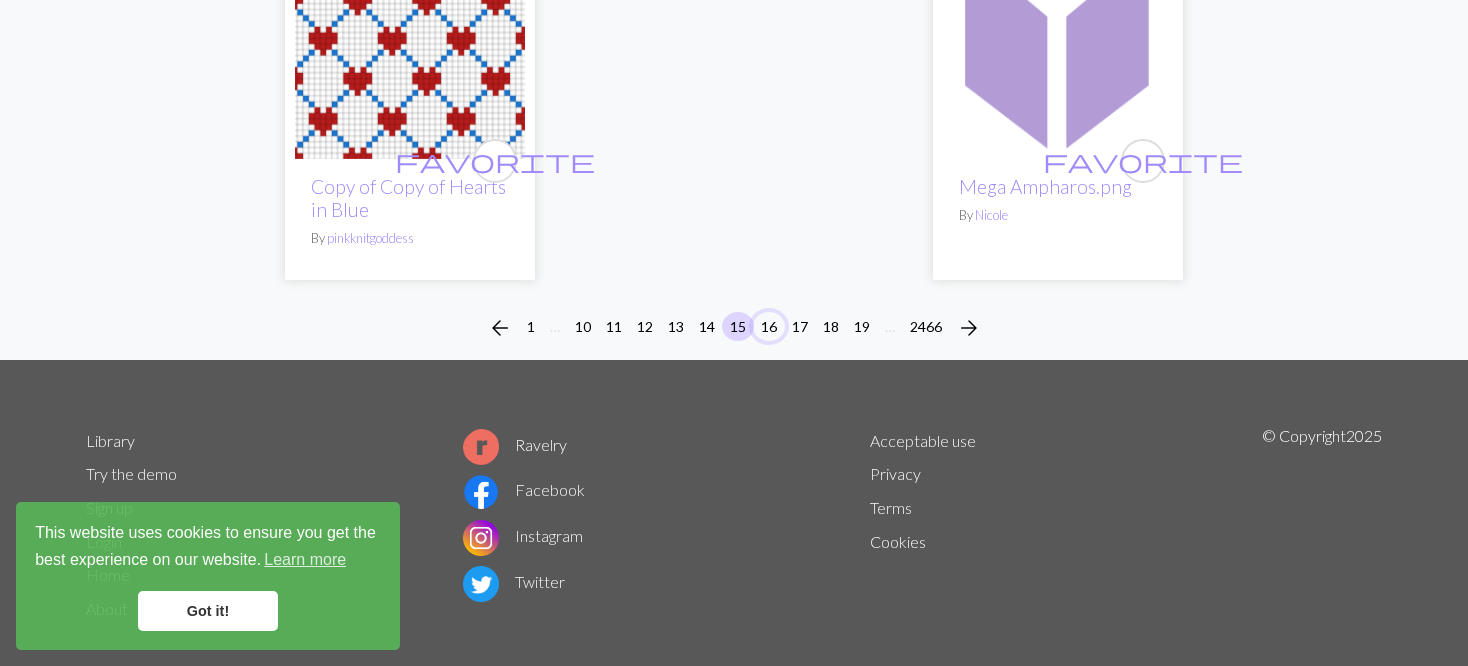 click on "16" at bounding box center [769, 326] 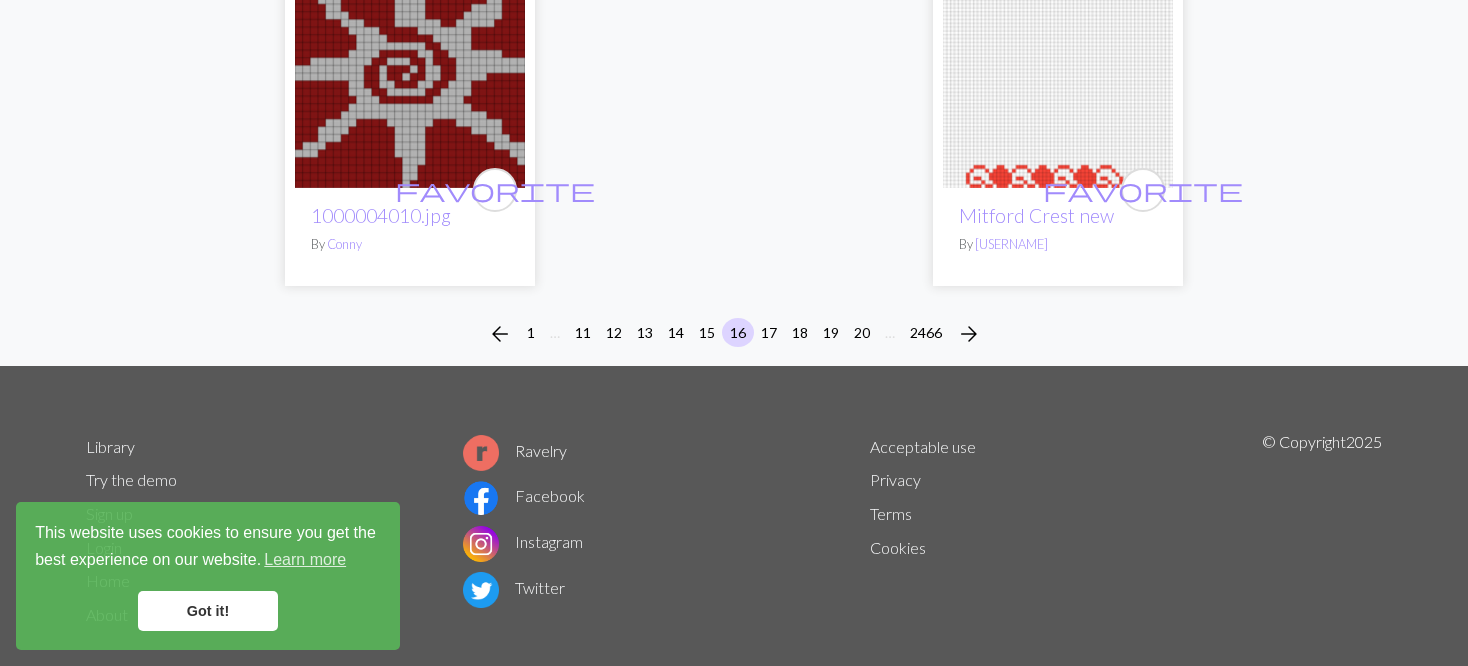 scroll, scrollTop: 5447, scrollLeft: 0, axis: vertical 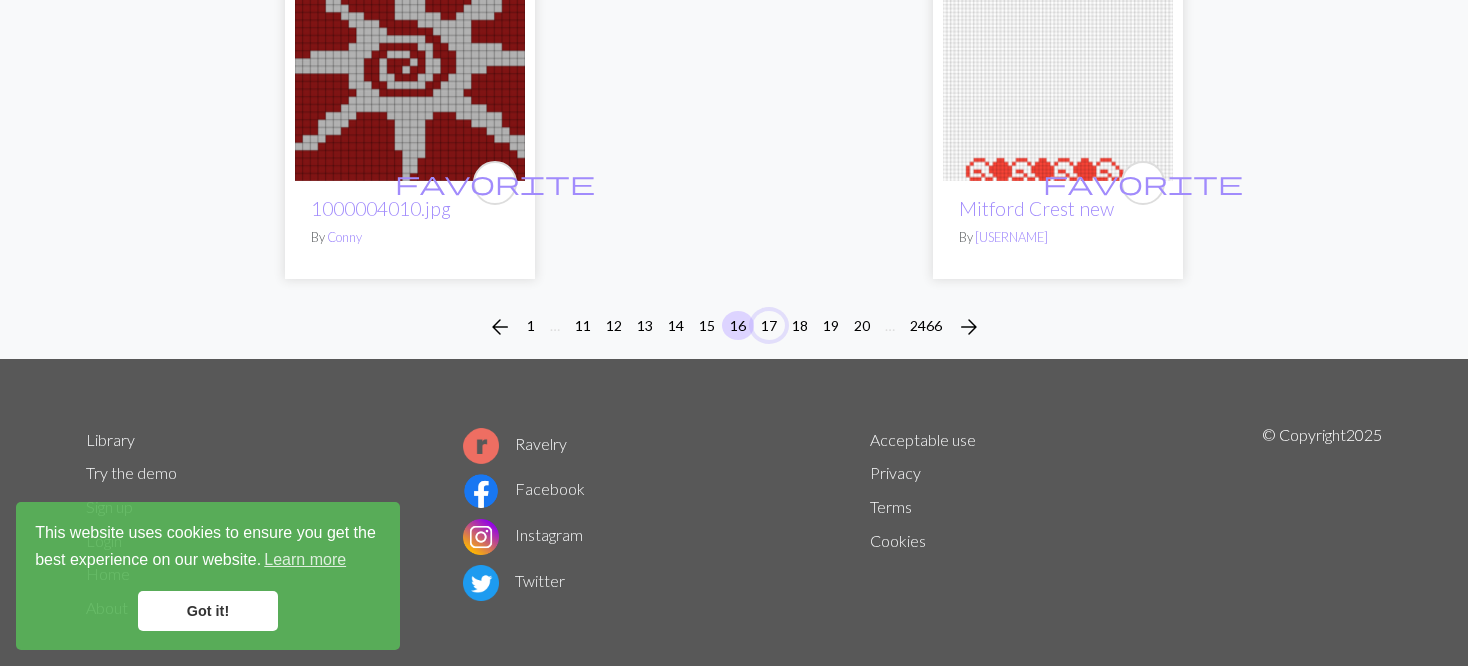 click on "17" at bounding box center (769, 325) 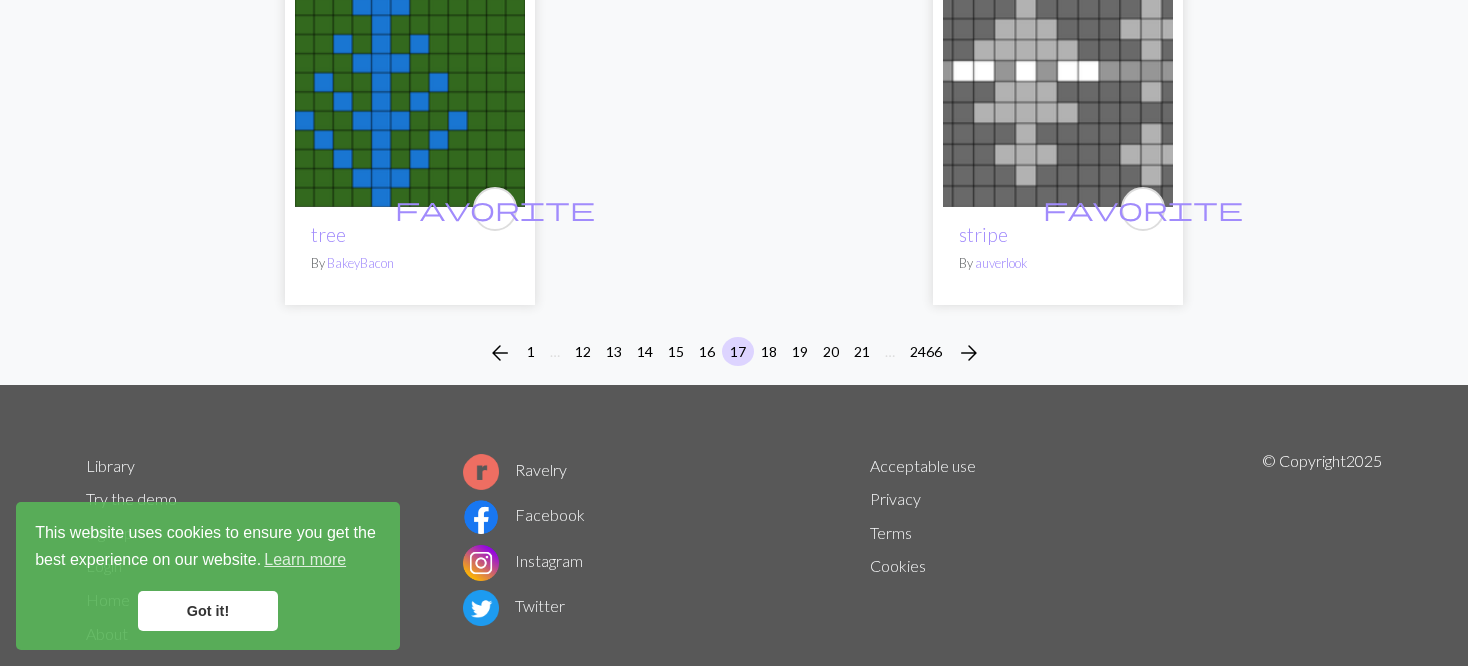 scroll, scrollTop: 5415, scrollLeft: 0, axis: vertical 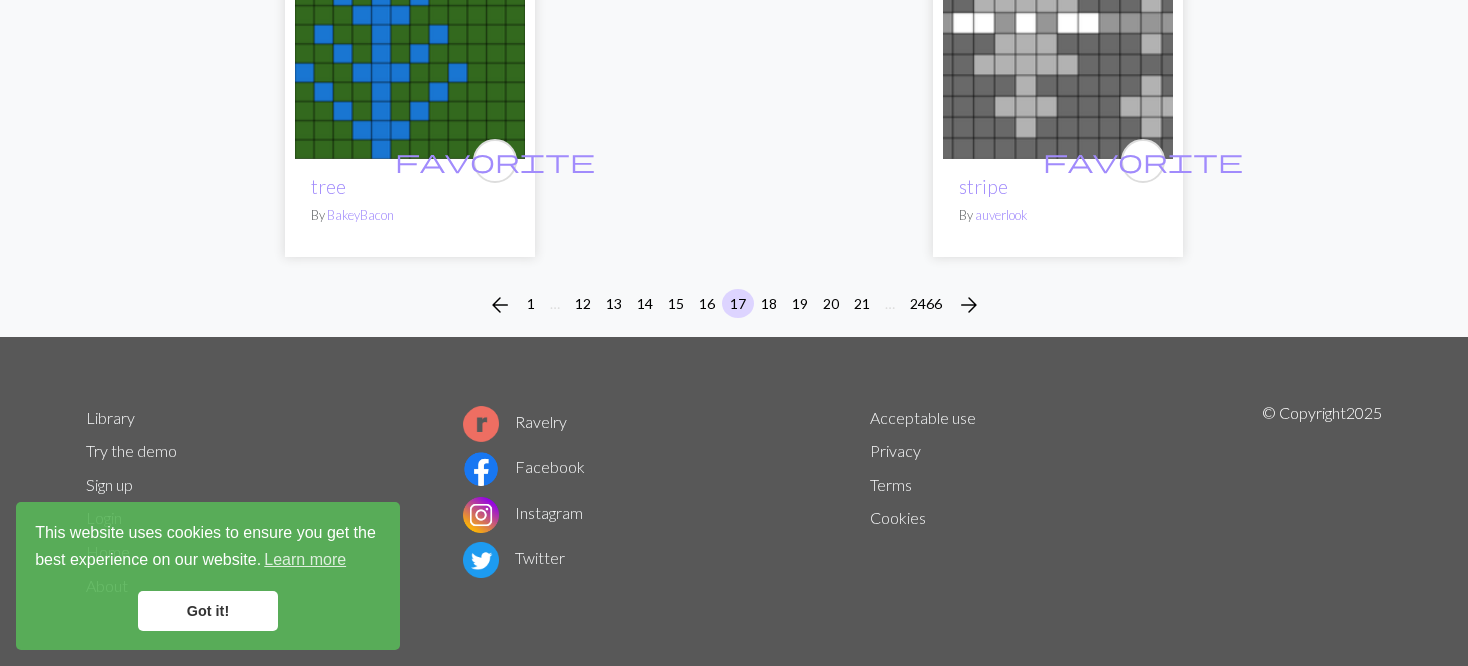 click on "19" at bounding box center [800, 305] 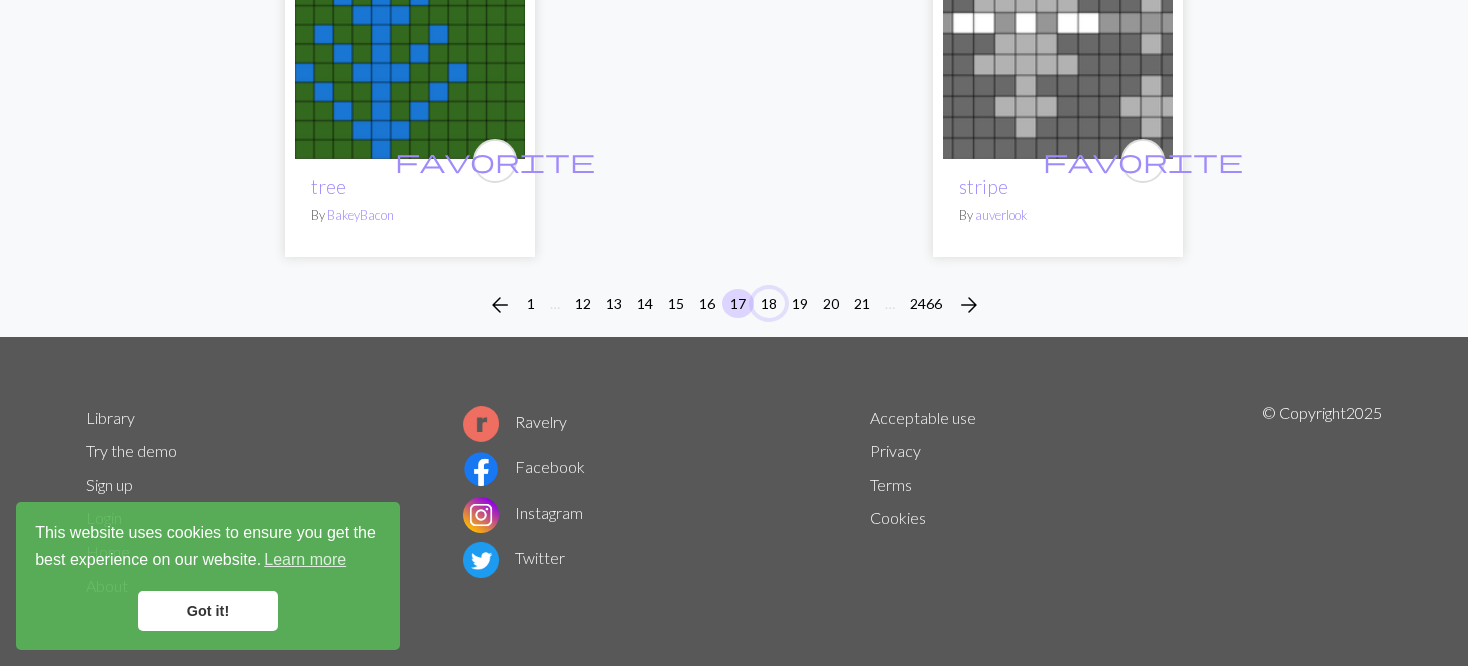 click on "18" at bounding box center (769, 303) 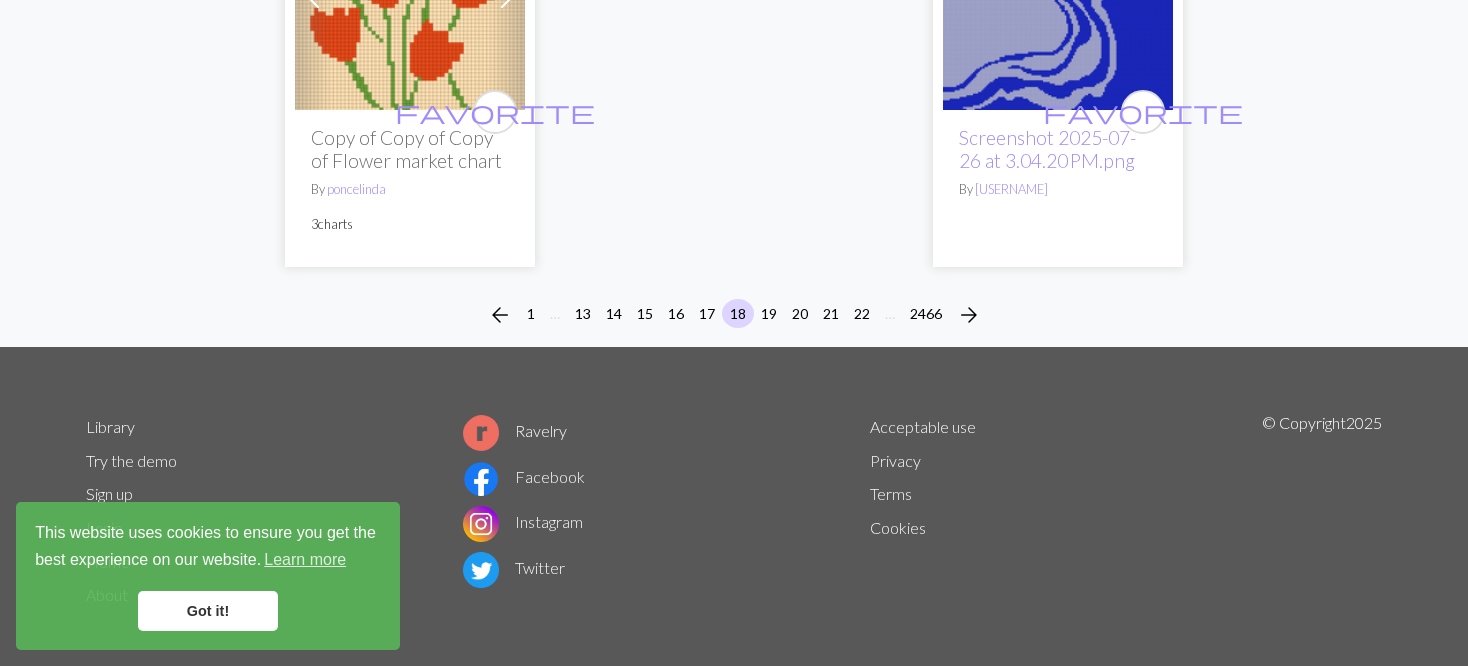 scroll, scrollTop: 5250, scrollLeft: 0, axis: vertical 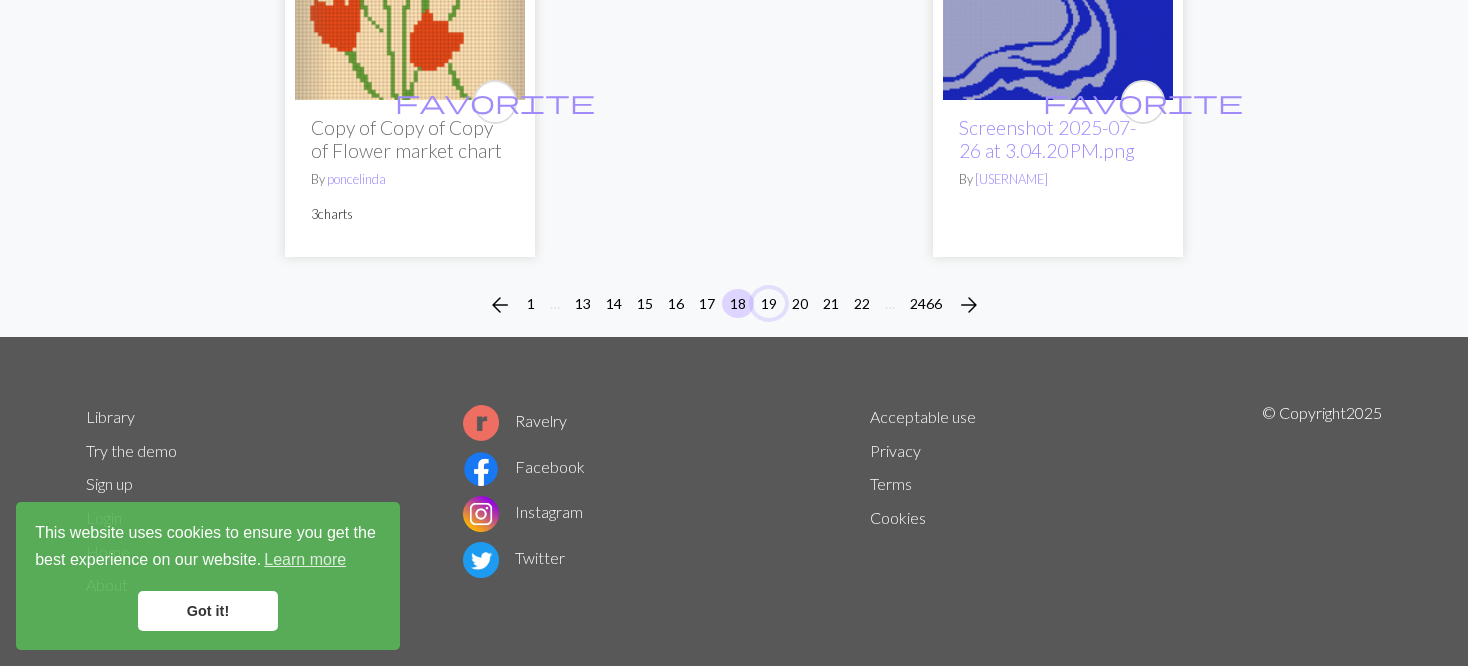 click on "19" at bounding box center (769, 303) 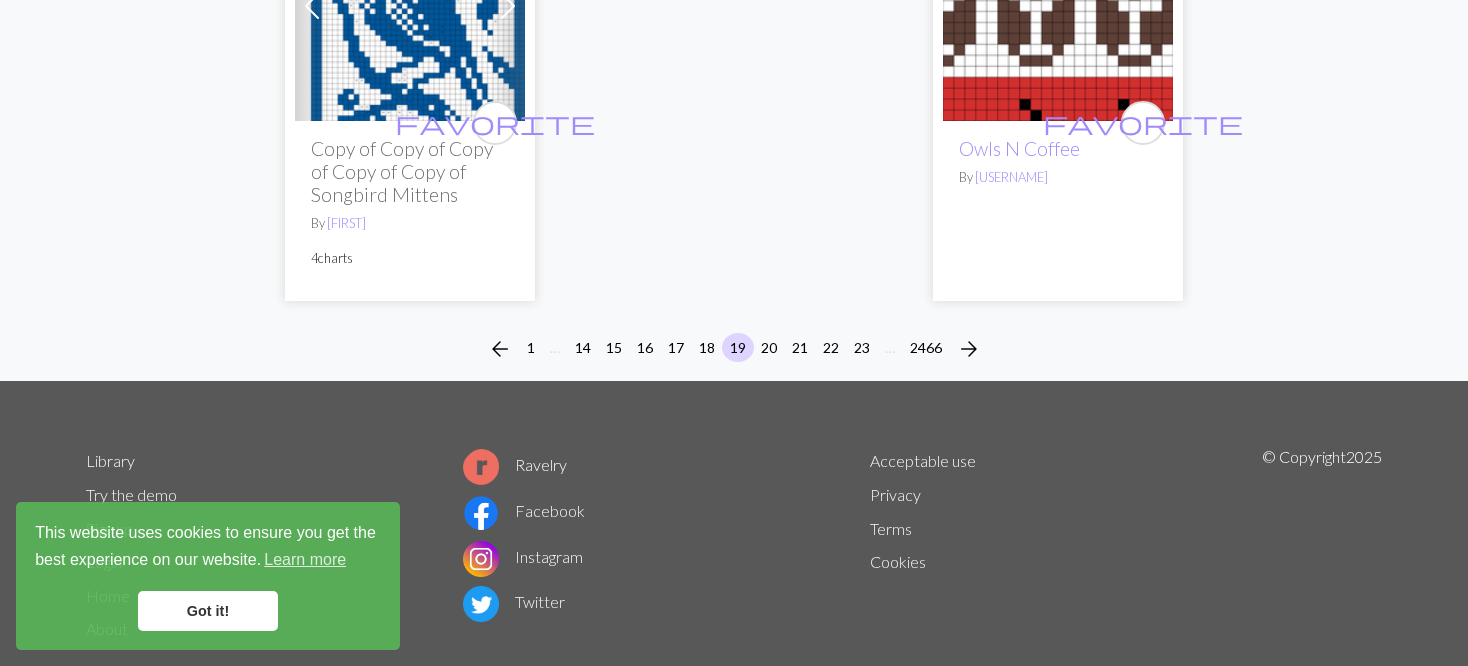scroll, scrollTop: 5216, scrollLeft: 0, axis: vertical 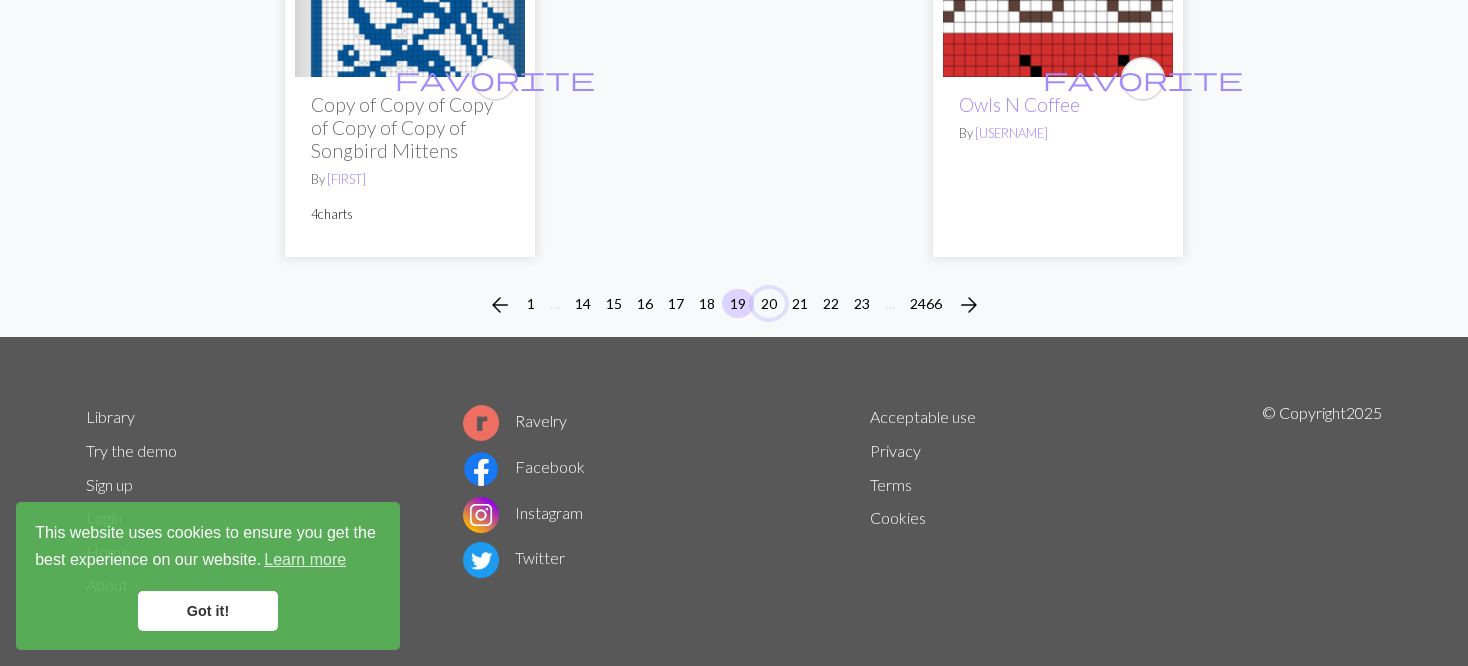 click on "20" at bounding box center [769, 303] 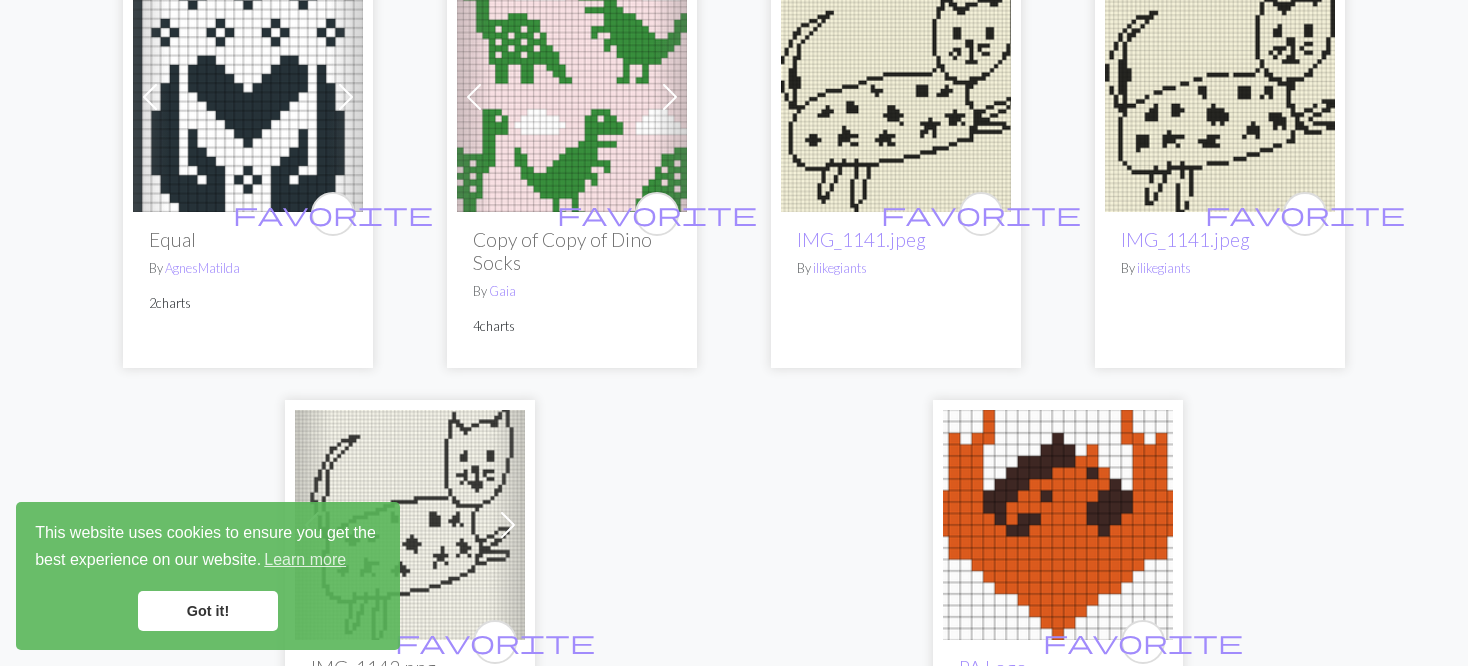 scroll, scrollTop: 0, scrollLeft: 0, axis: both 